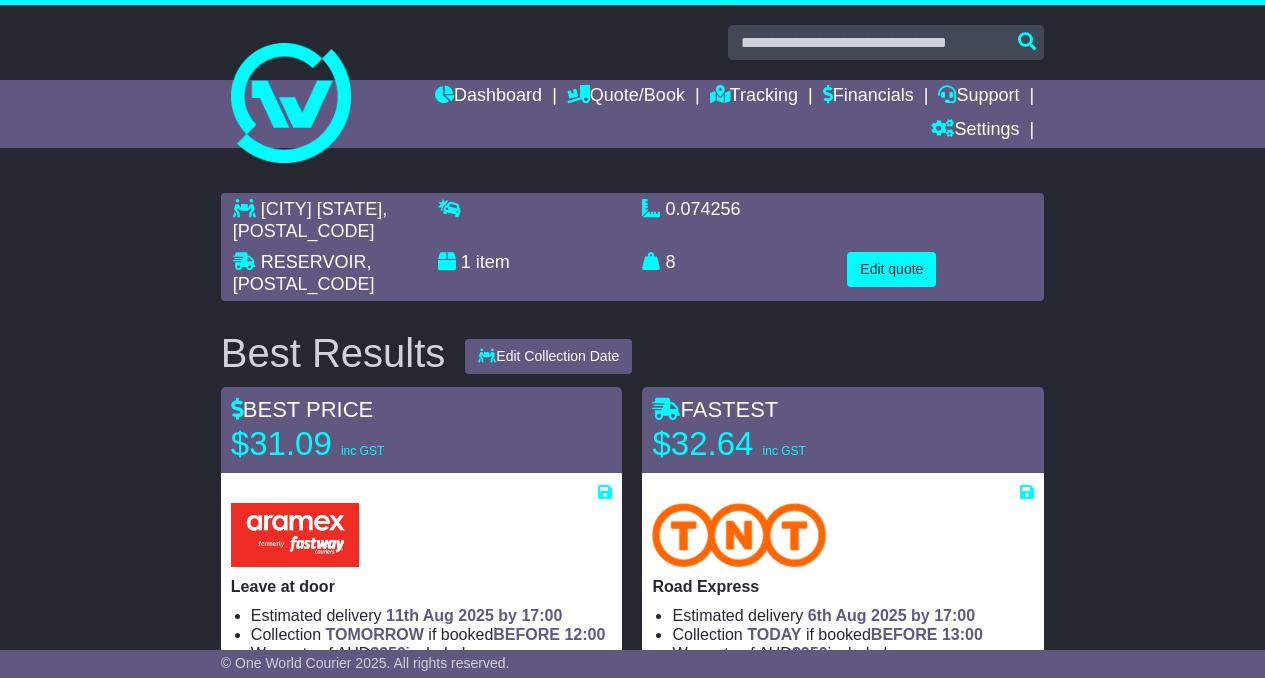 scroll, scrollTop: 424, scrollLeft: 0, axis: vertical 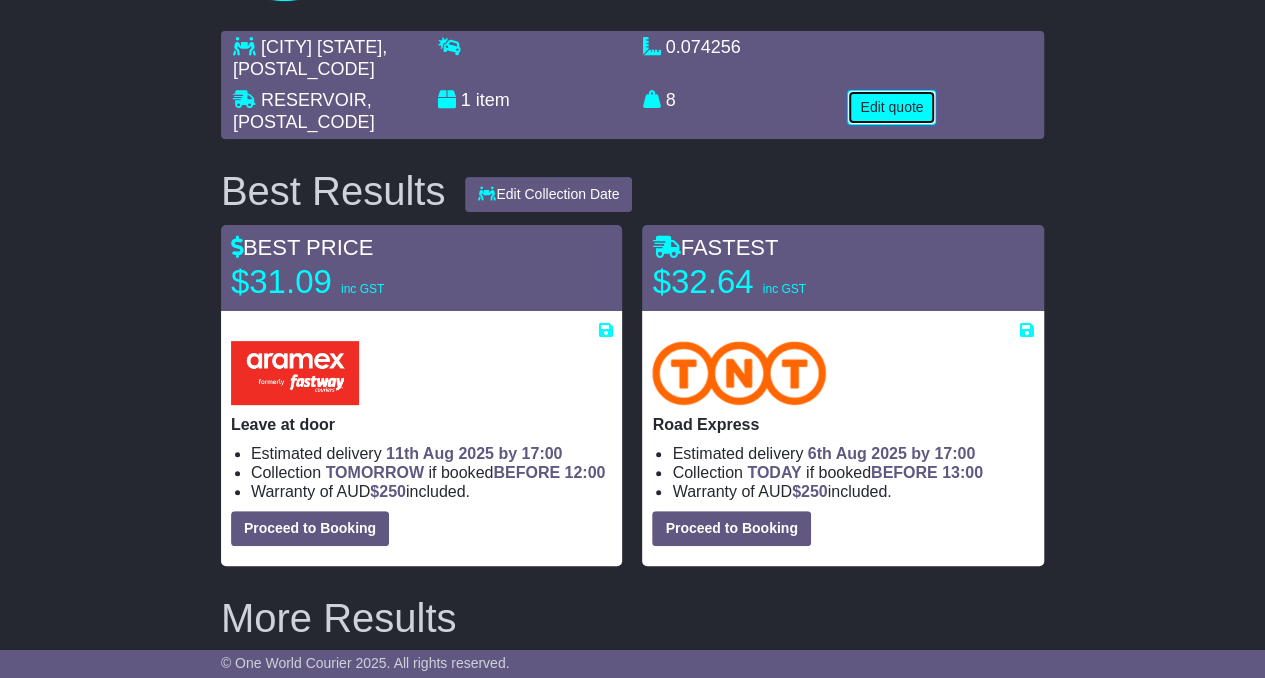 click on "Edit quote" at bounding box center (891, 107) 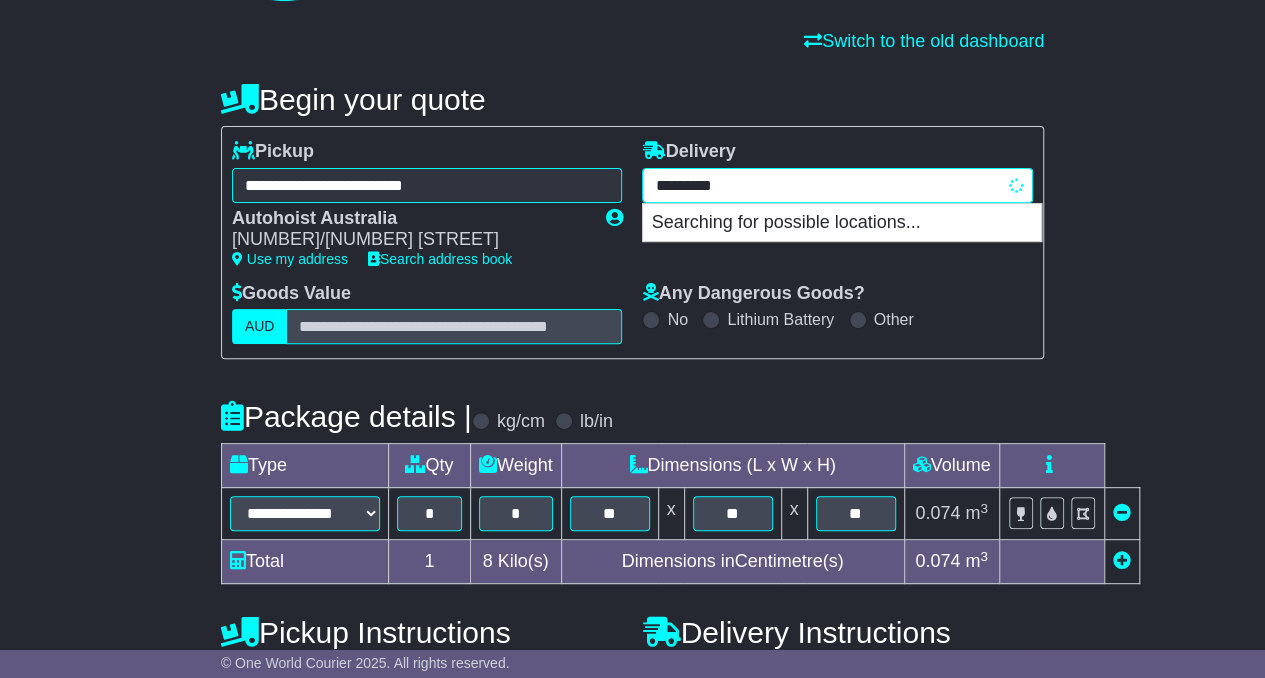 click on "**********" at bounding box center [837, 185] 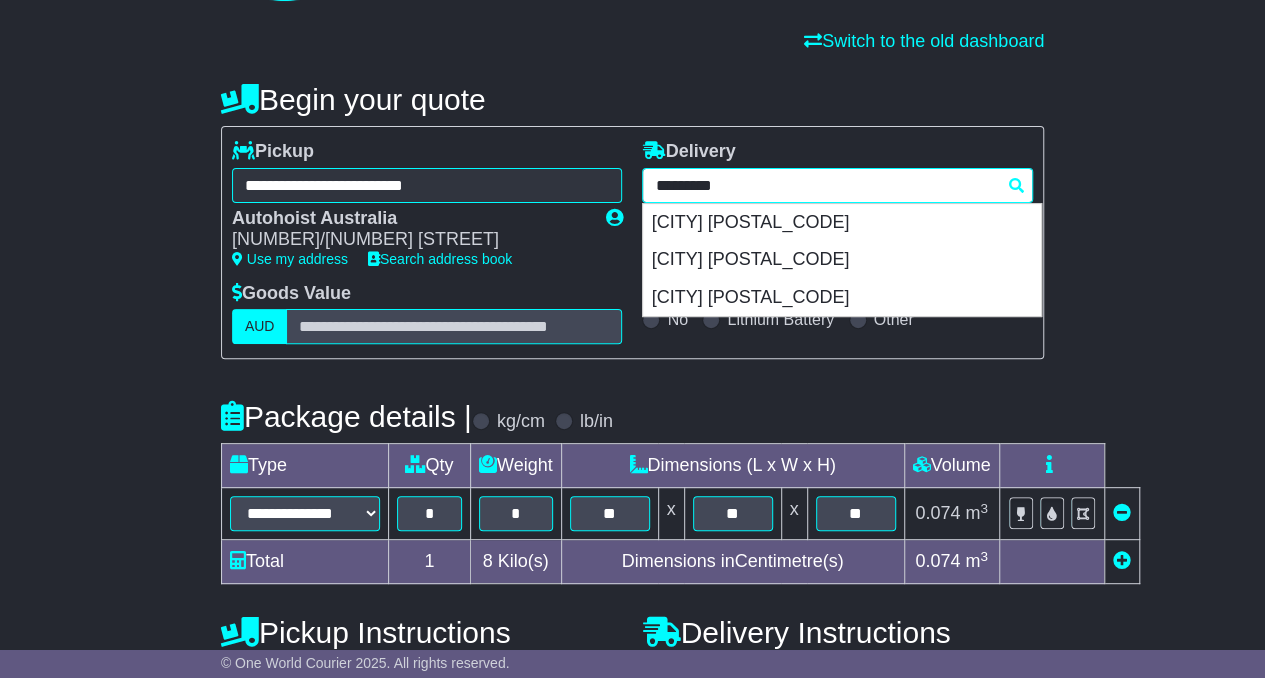 paste 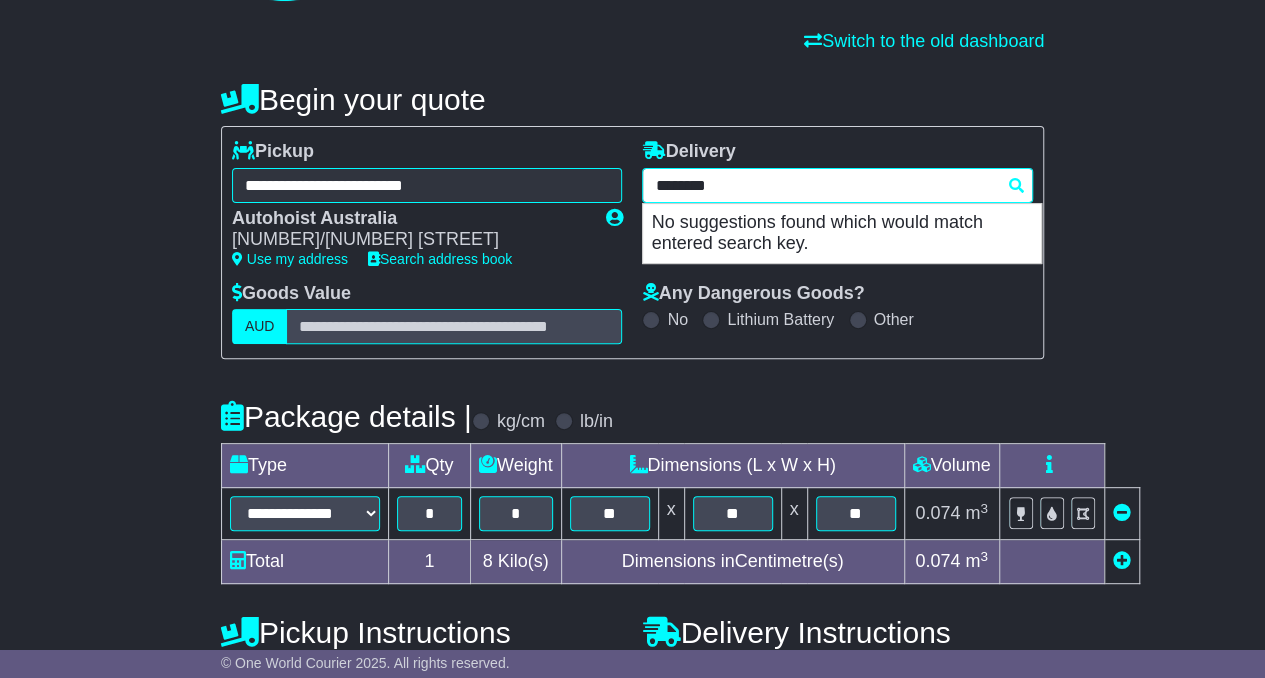 type on "*******" 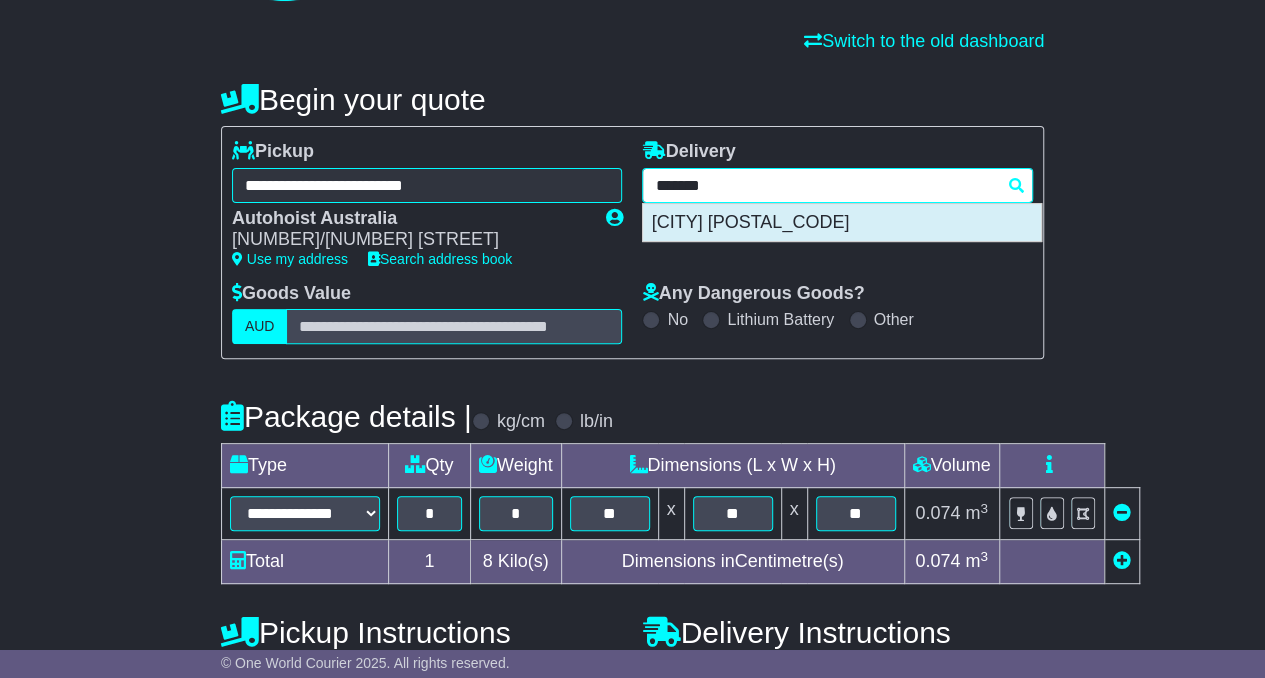 click on "SUNBURY 3429" at bounding box center (842, 223) 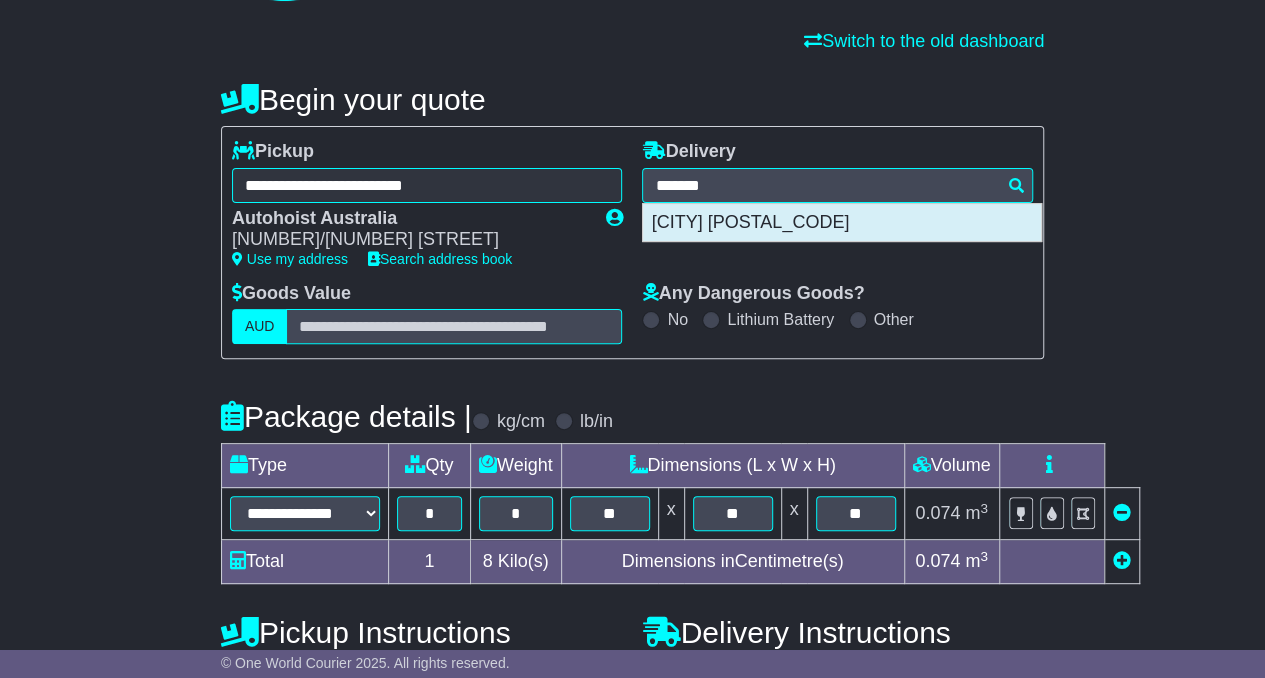 type on "**********" 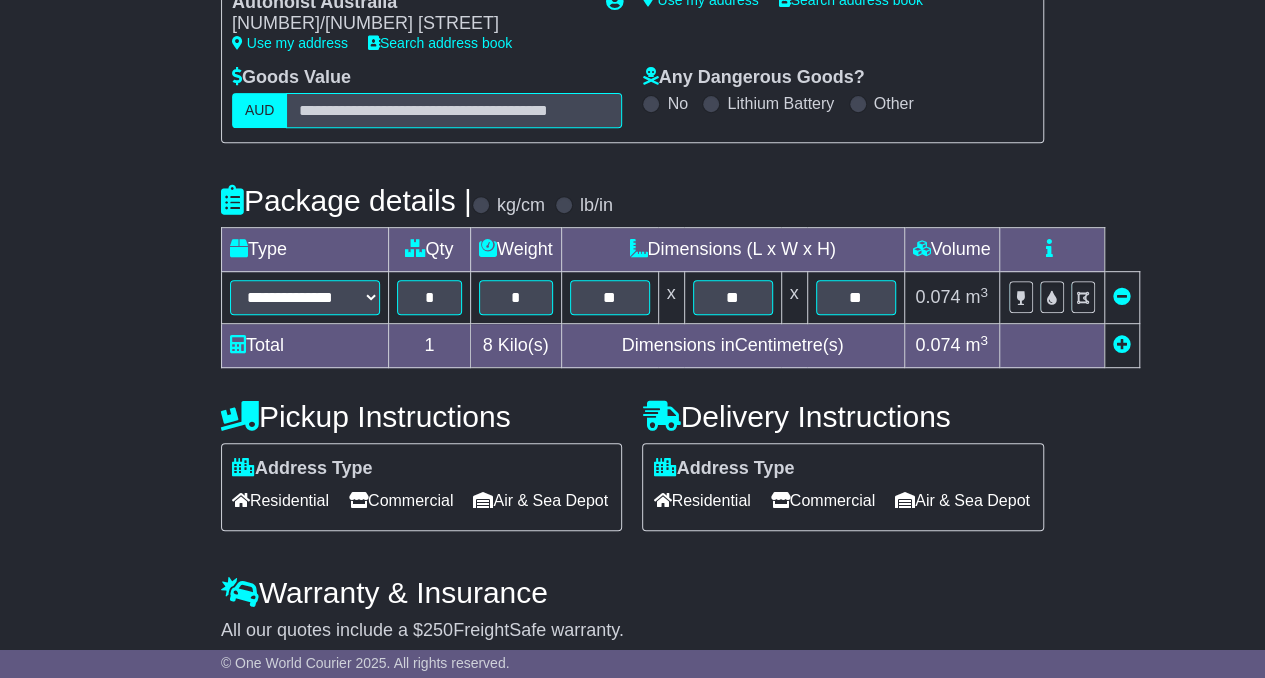 scroll, scrollTop: 485, scrollLeft: 0, axis: vertical 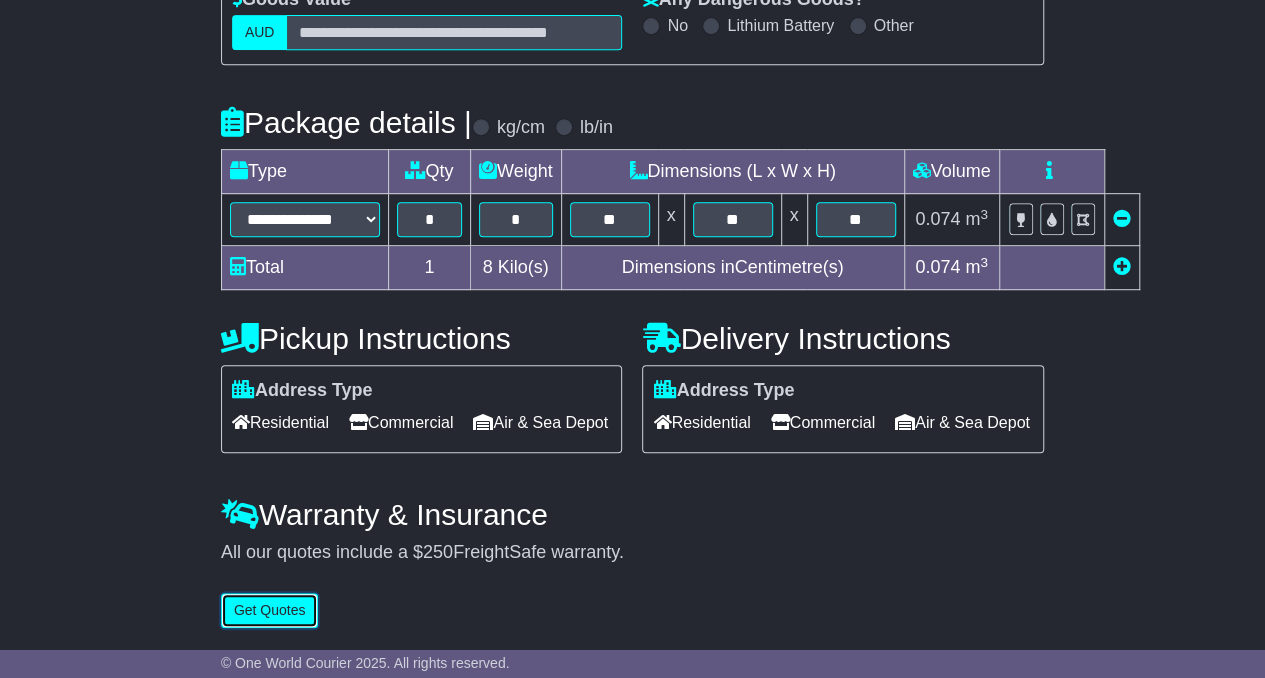 click on "Get Quotes" at bounding box center [270, 610] 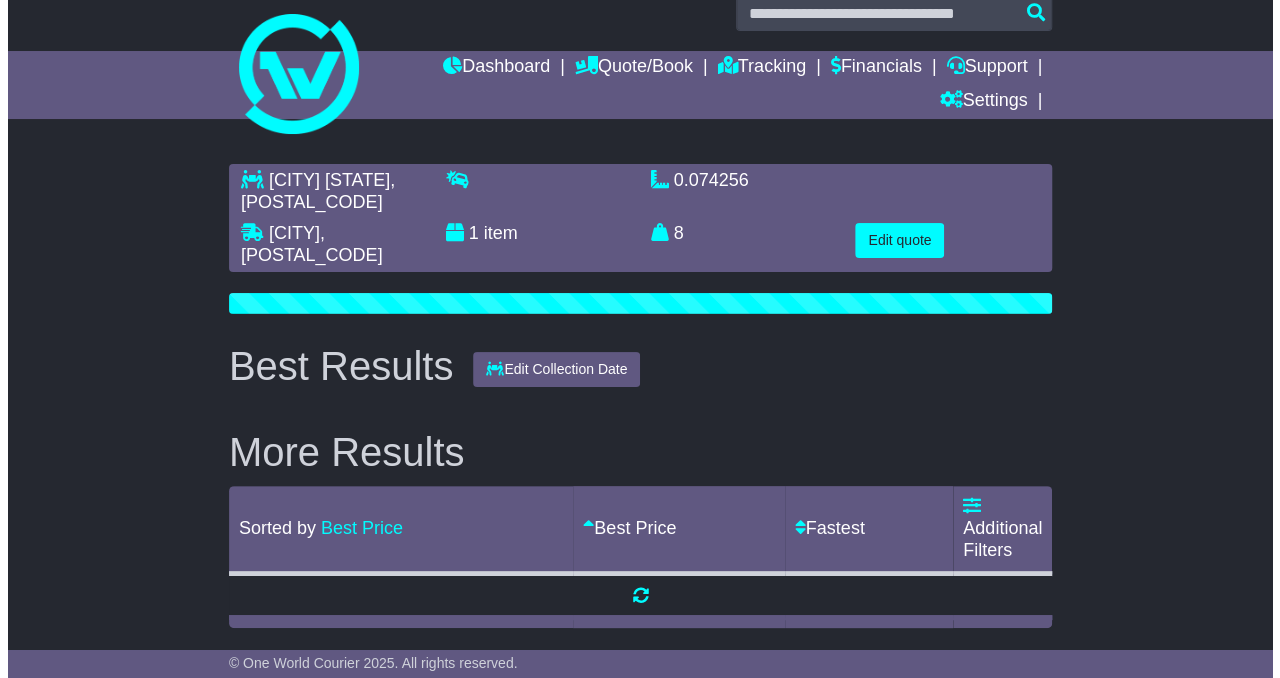 scroll, scrollTop: 0, scrollLeft: 0, axis: both 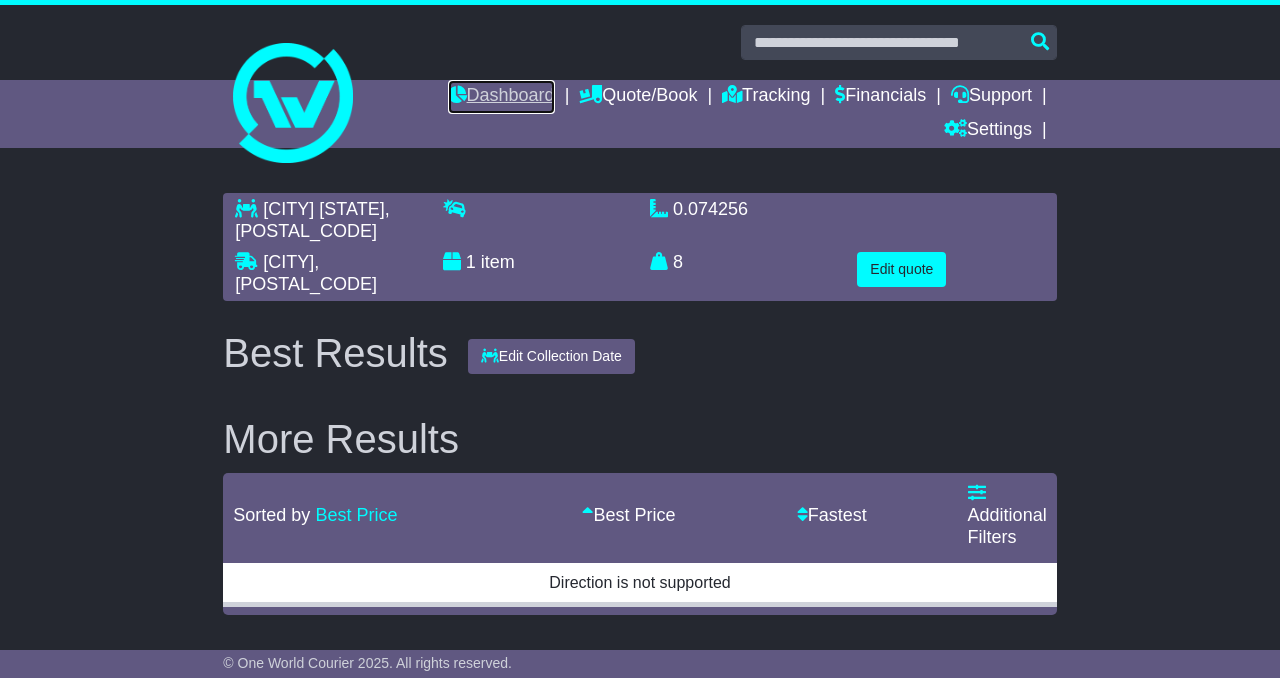 click on "Dashboard" at bounding box center [501, 97] 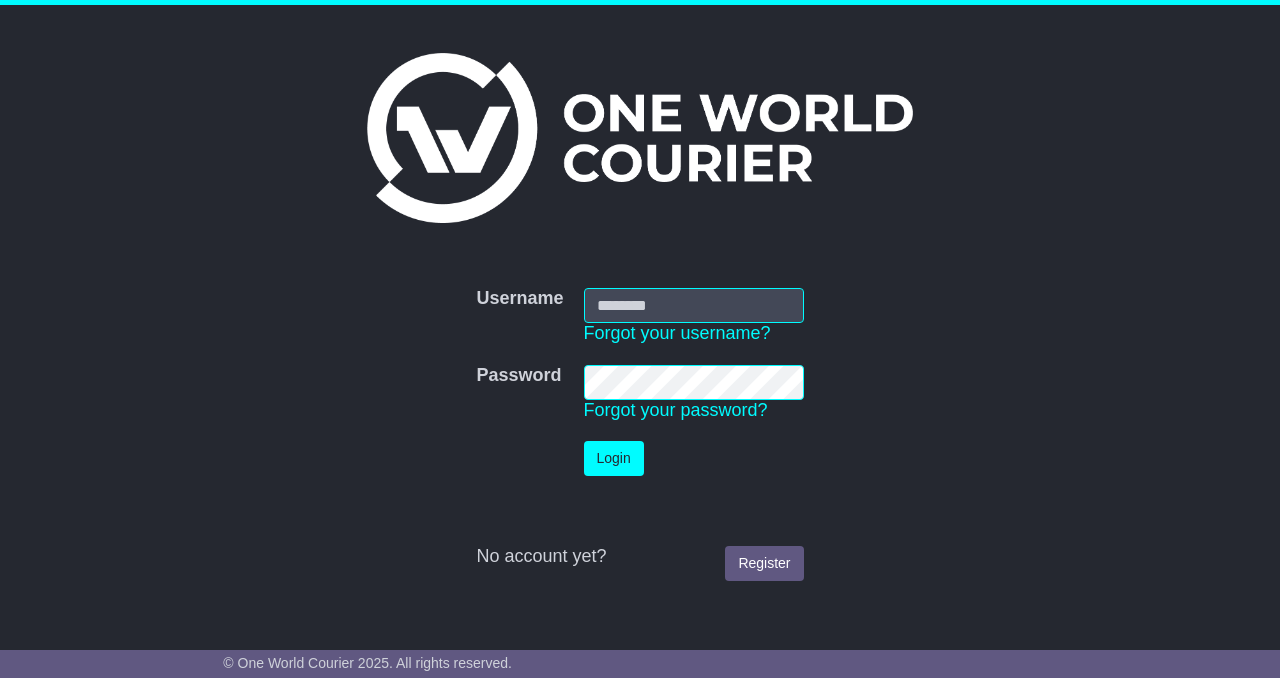 scroll, scrollTop: 0, scrollLeft: 0, axis: both 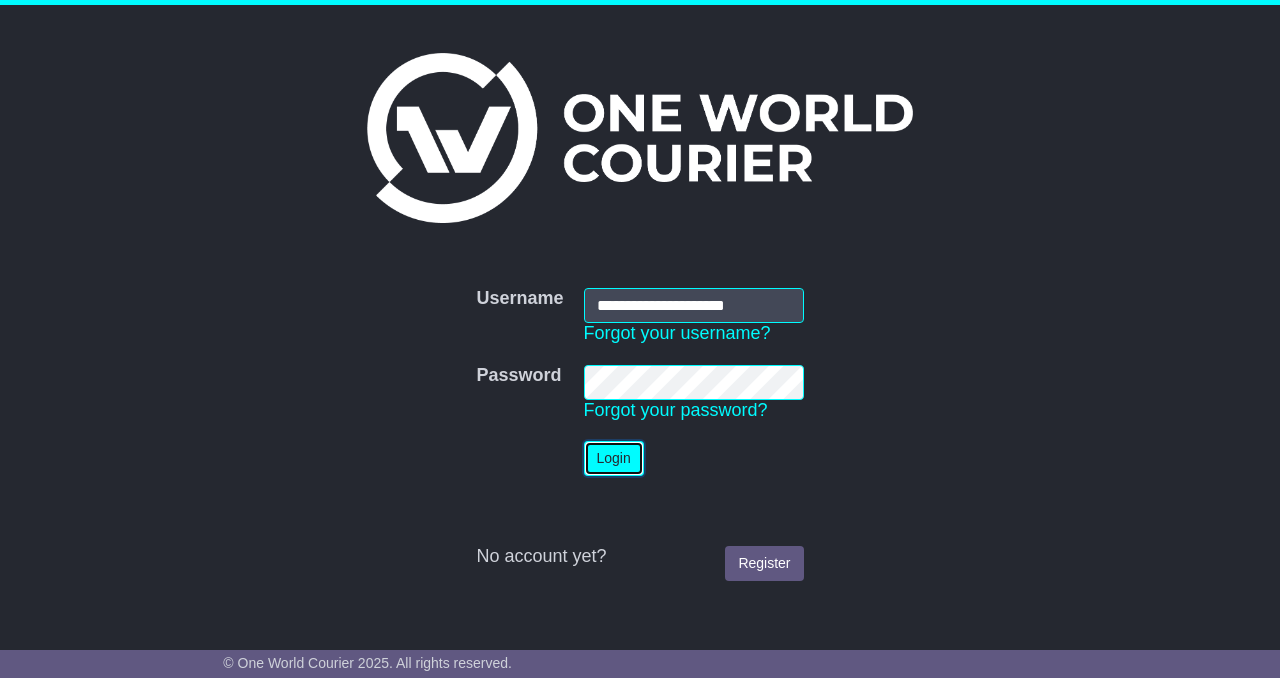 click on "Login" at bounding box center [614, 458] 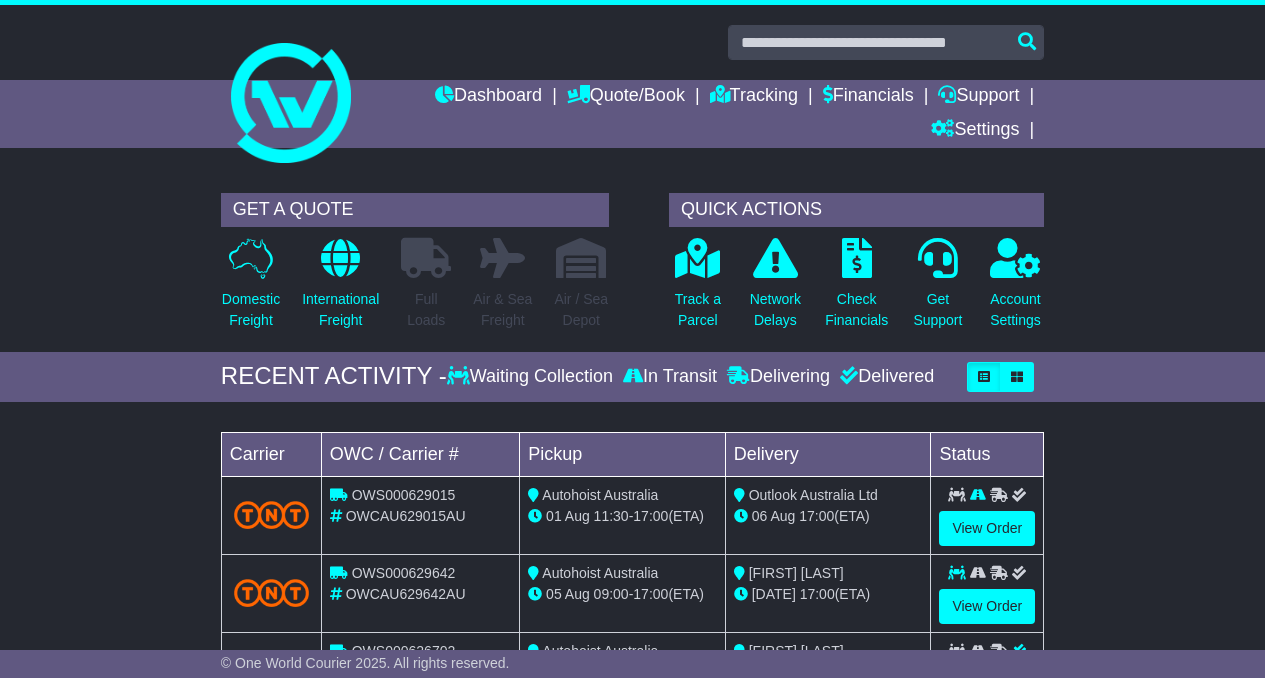 scroll, scrollTop: 0, scrollLeft: 0, axis: both 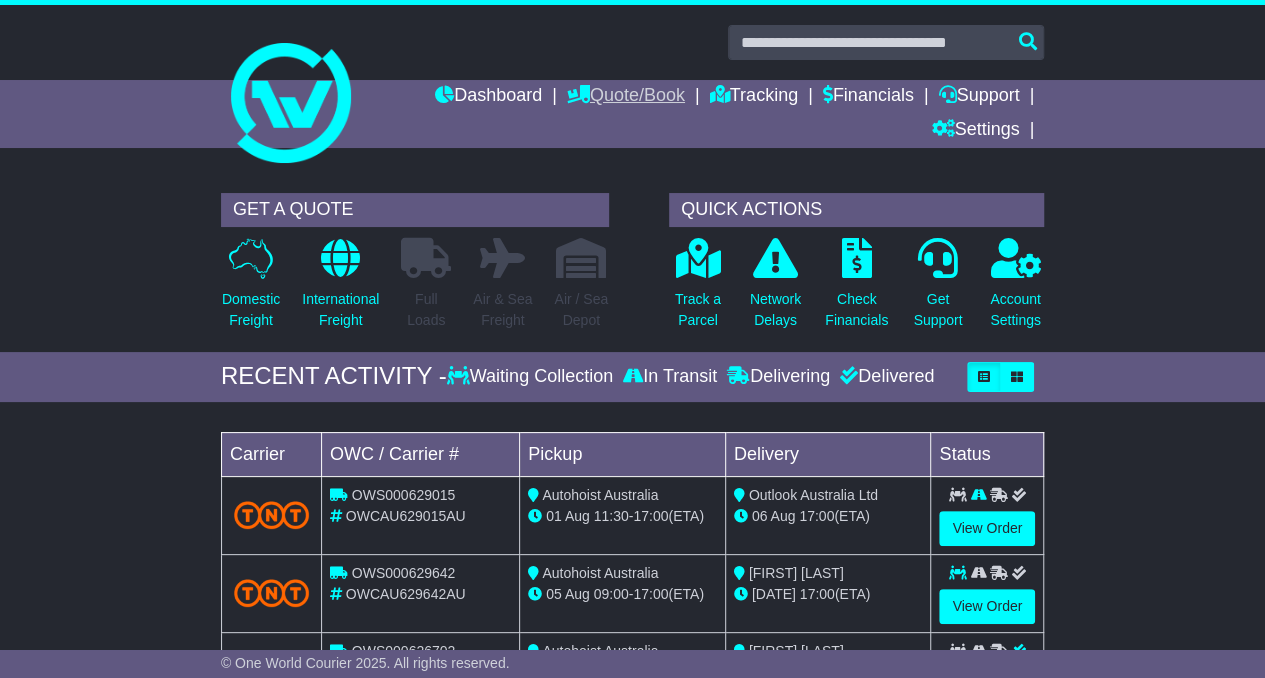 click on "Quote/Book" at bounding box center (626, 97) 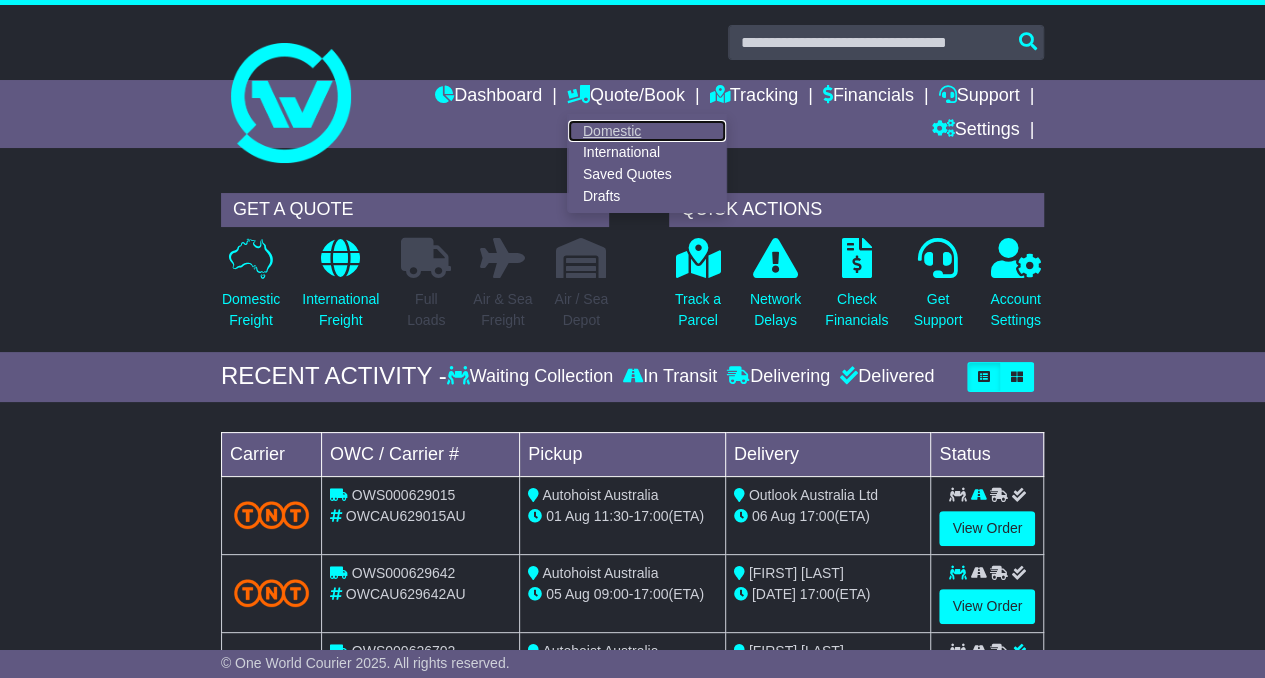 click on "Domestic" at bounding box center (647, 131) 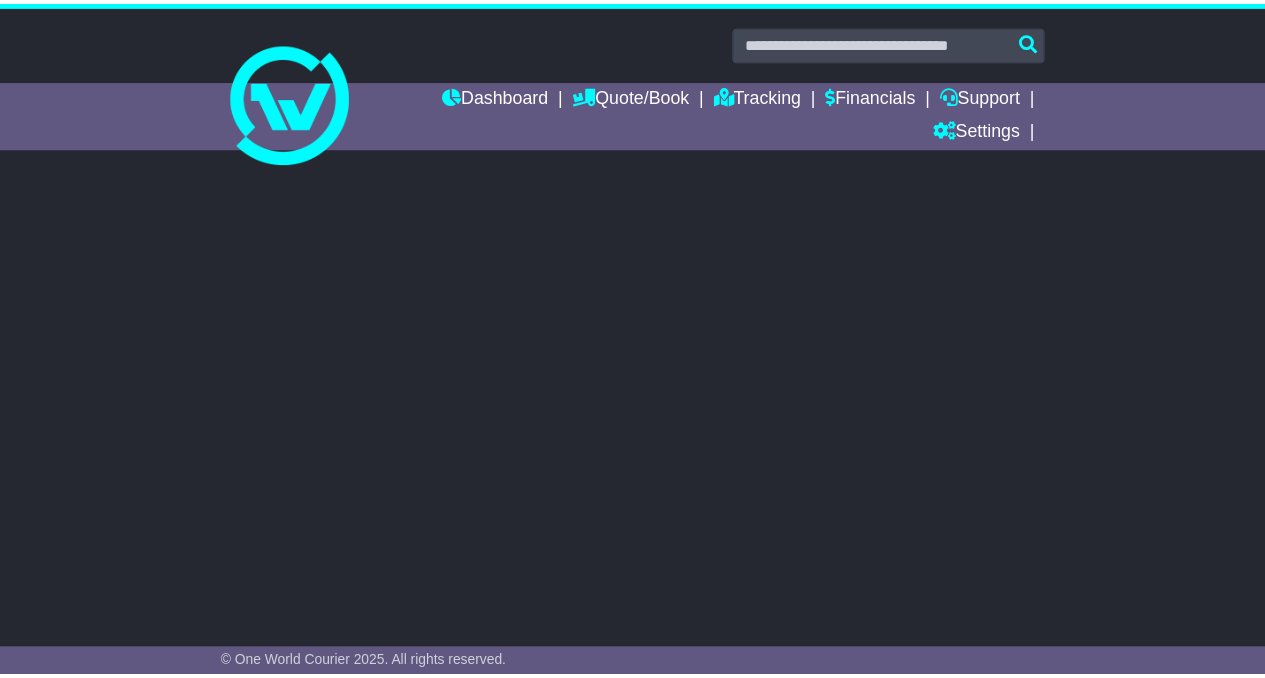 scroll, scrollTop: 0, scrollLeft: 0, axis: both 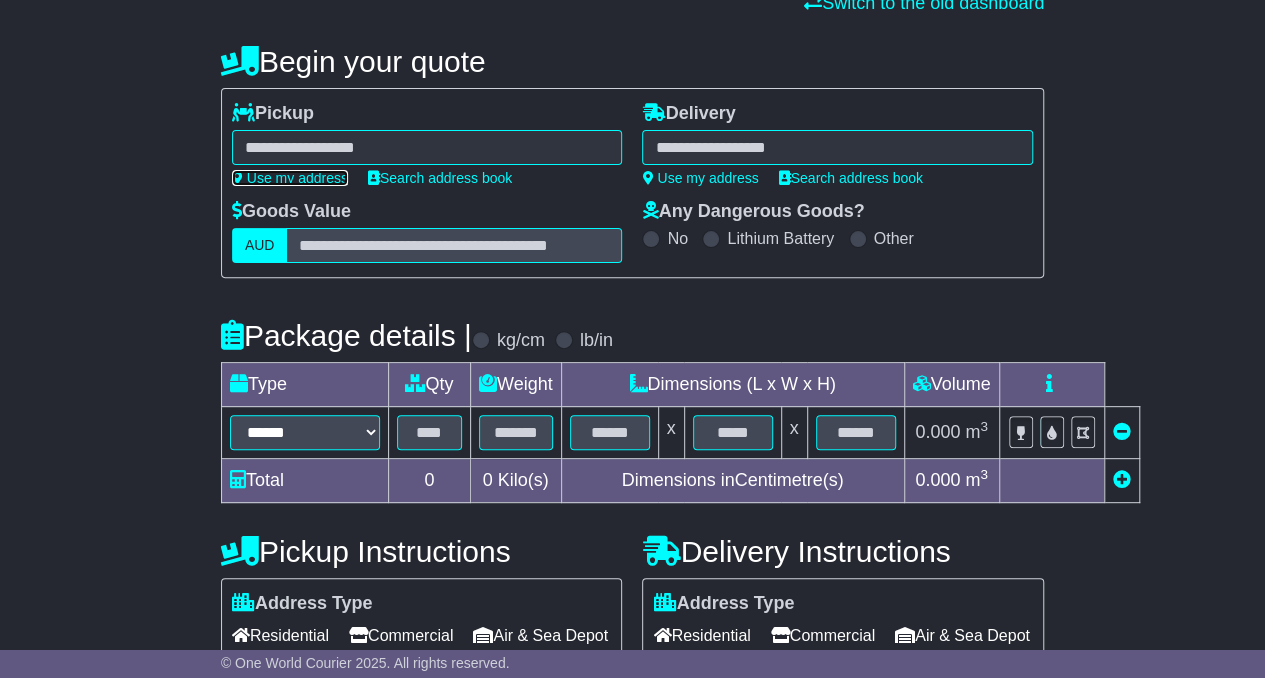 click on "Use my address" at bounding box center [290, 178] 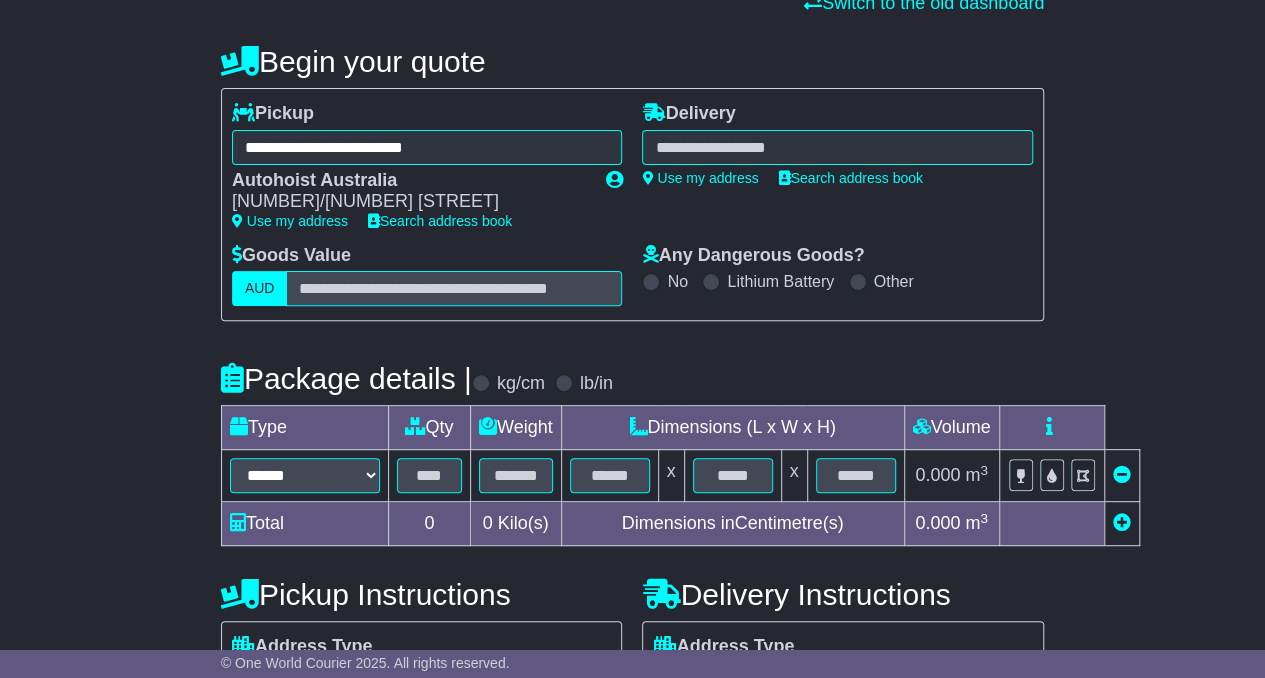 click at bounding box center [837, 147] 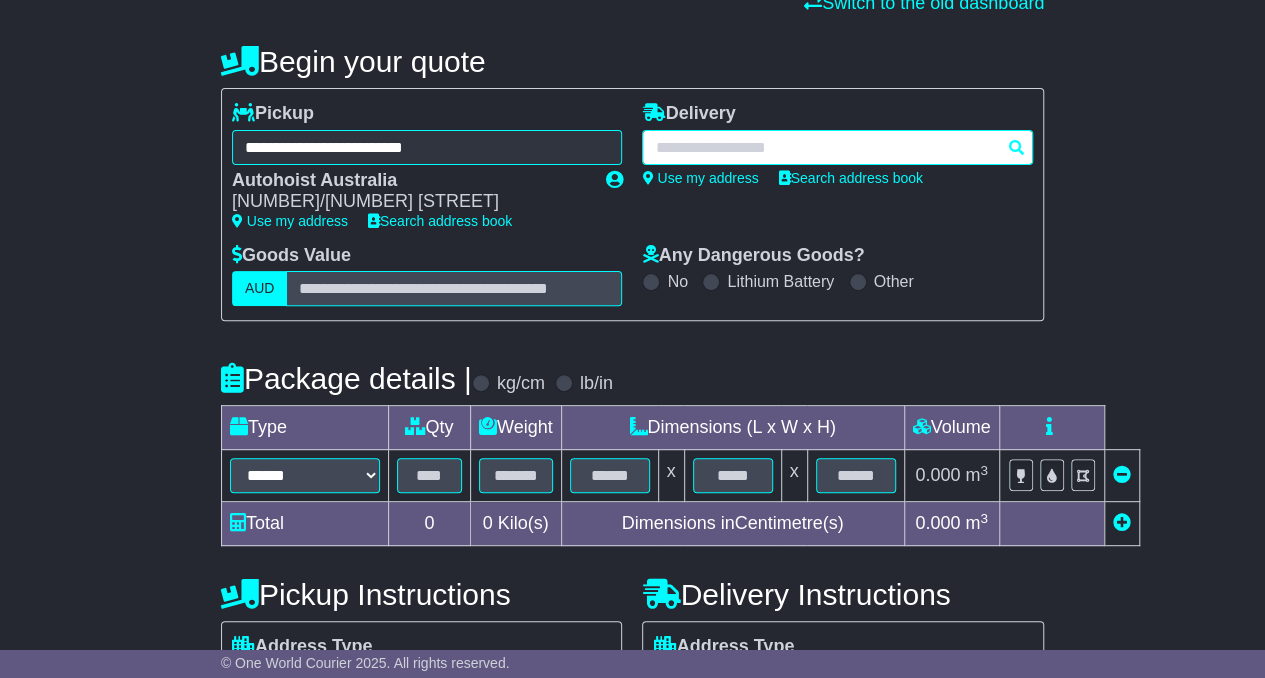 paste on "*******" 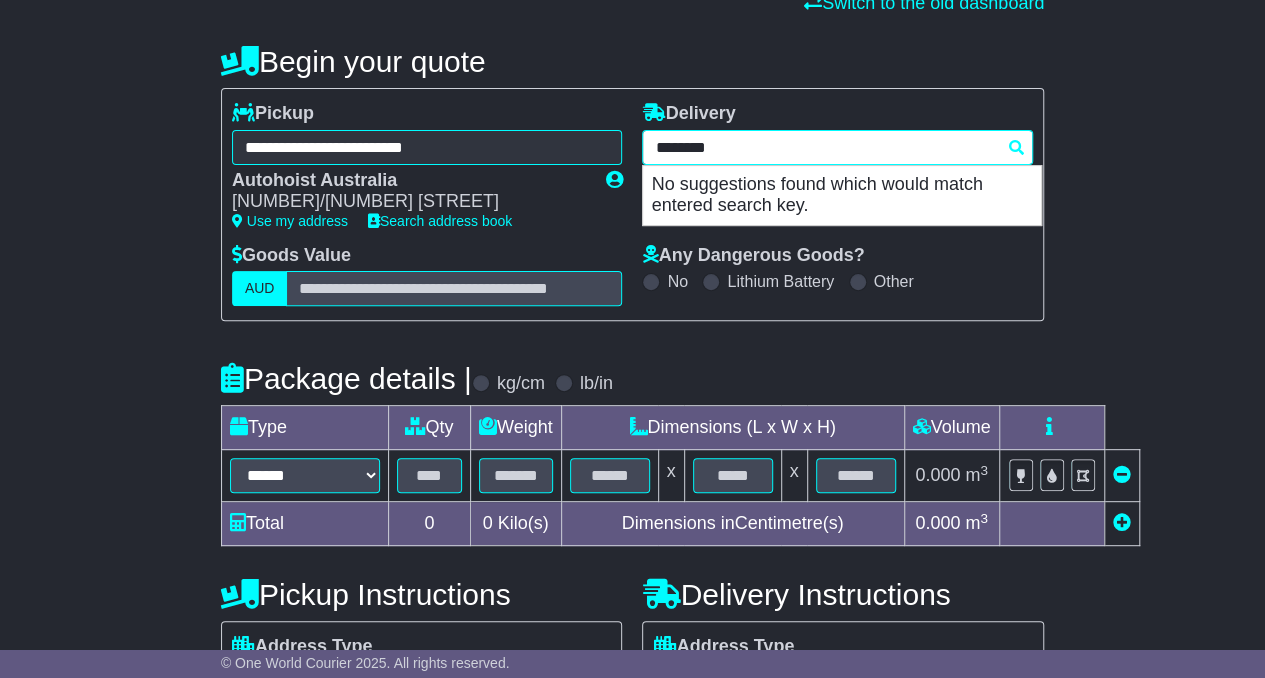 type on "*******" 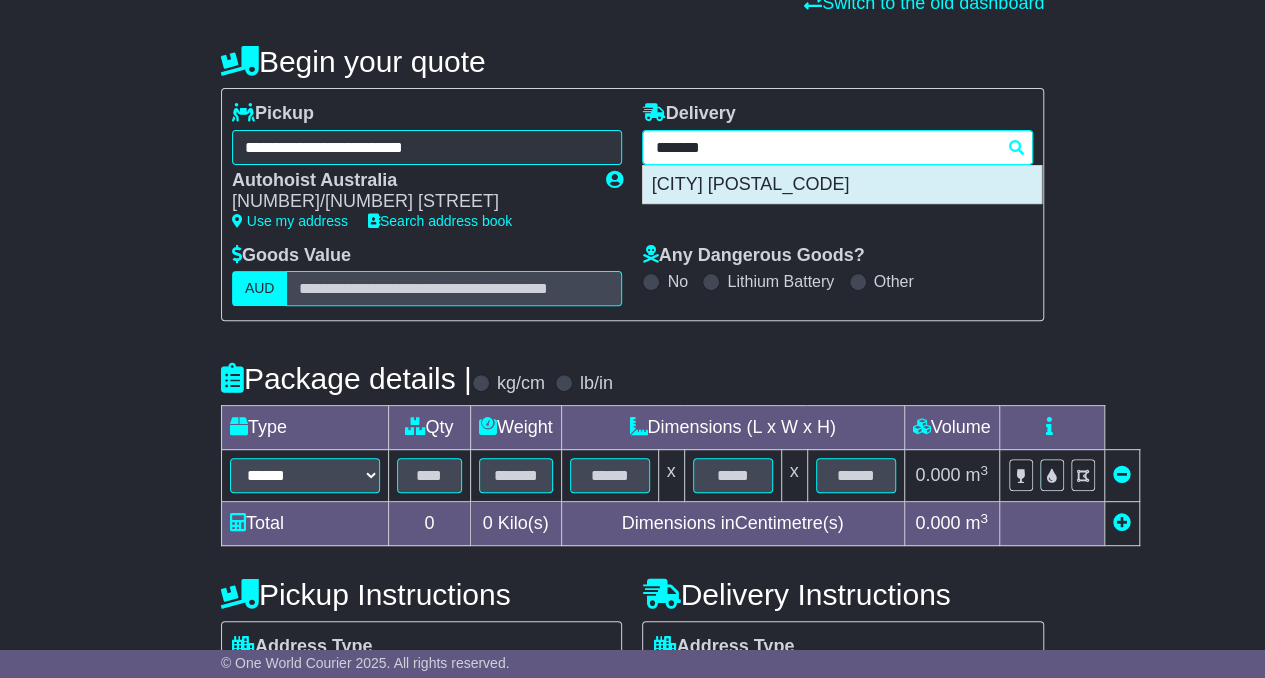 click on "SUNBURY 3429" at bounding box center (842, 185) 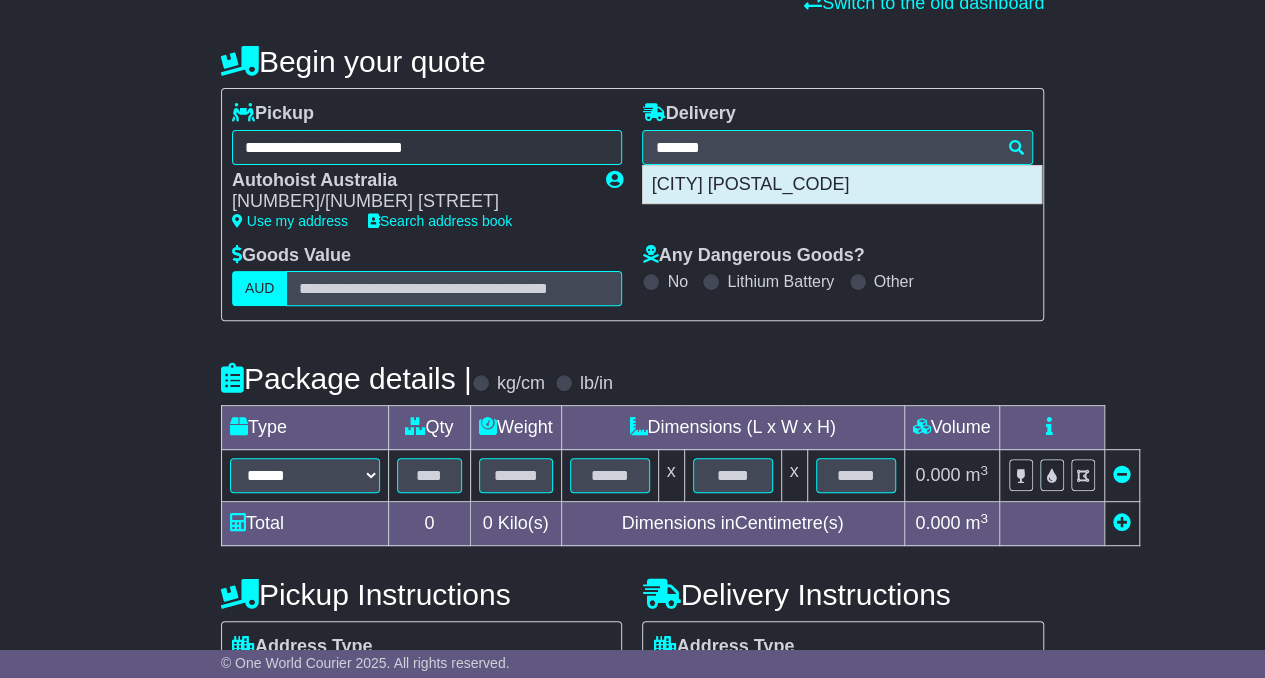 type on "**********" 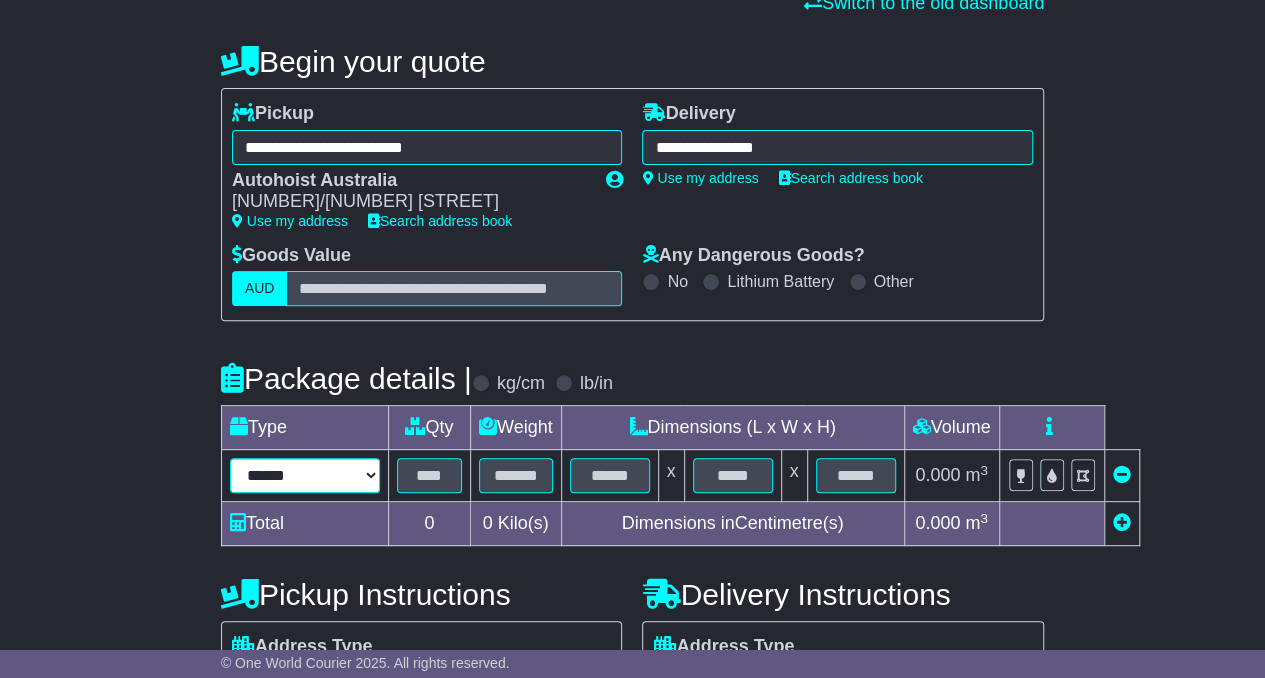 click on "**********" at bounding box center (305, 475) 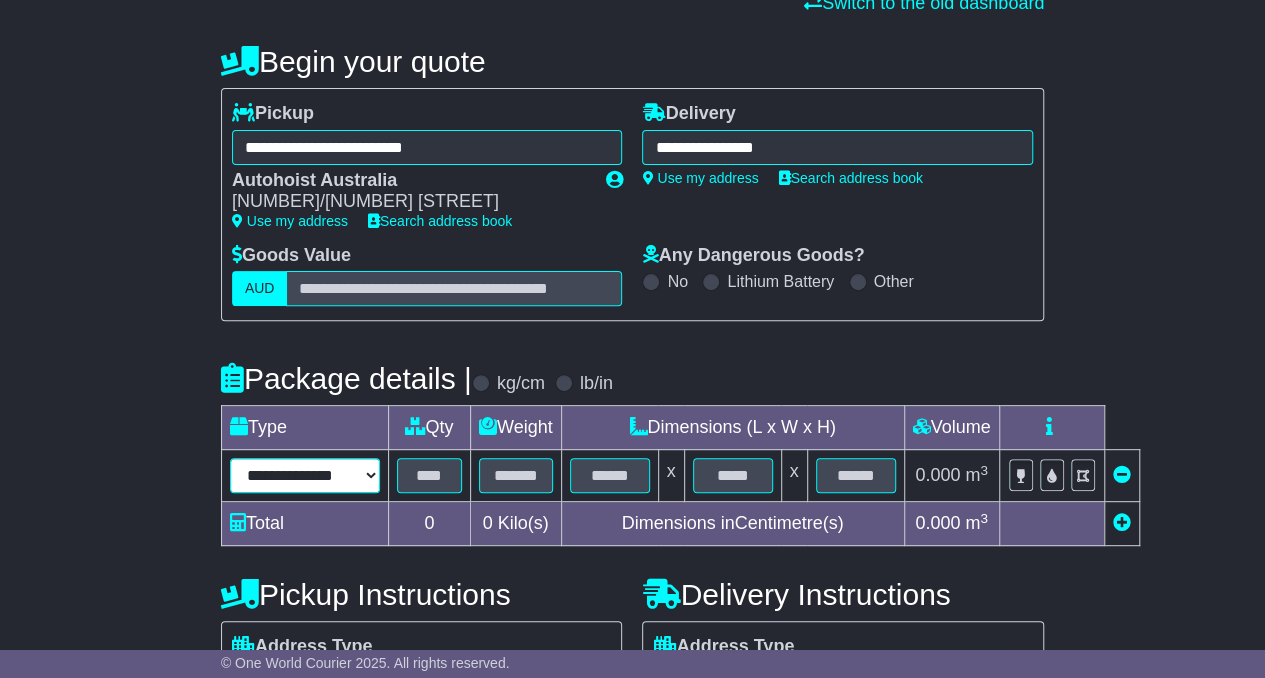 click on "**********" at bounding box center (305, 475) 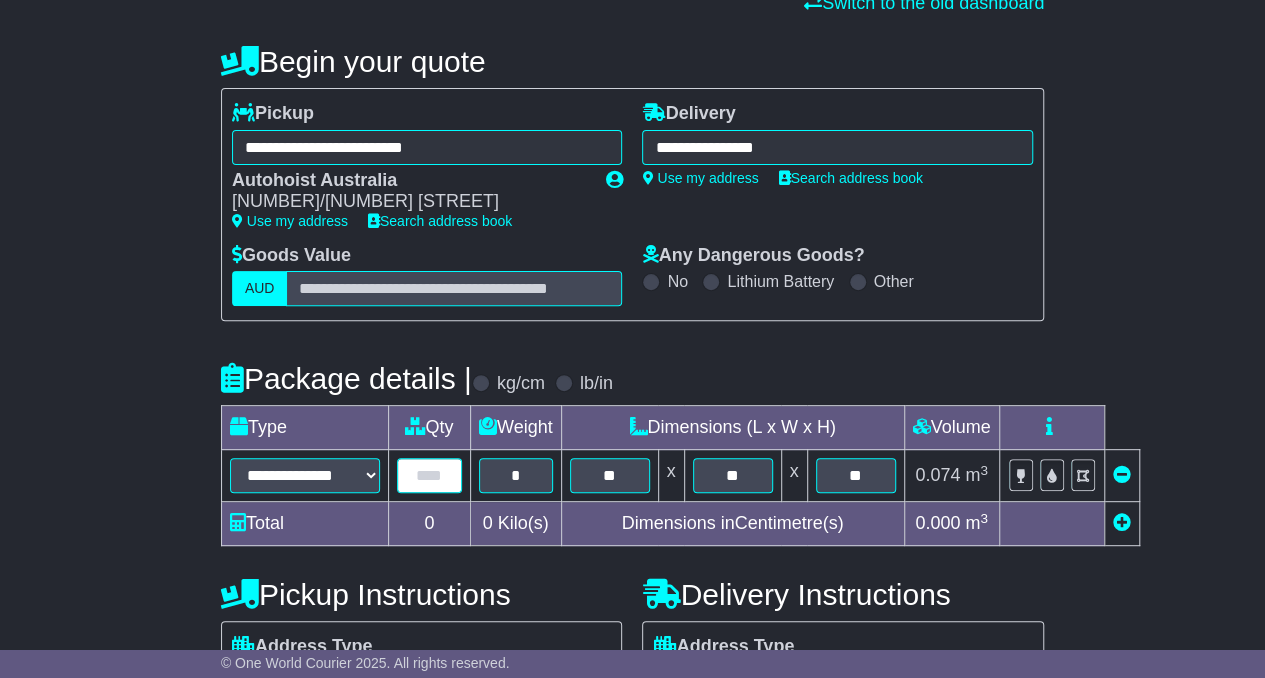 click at bounding box center (429, 475) 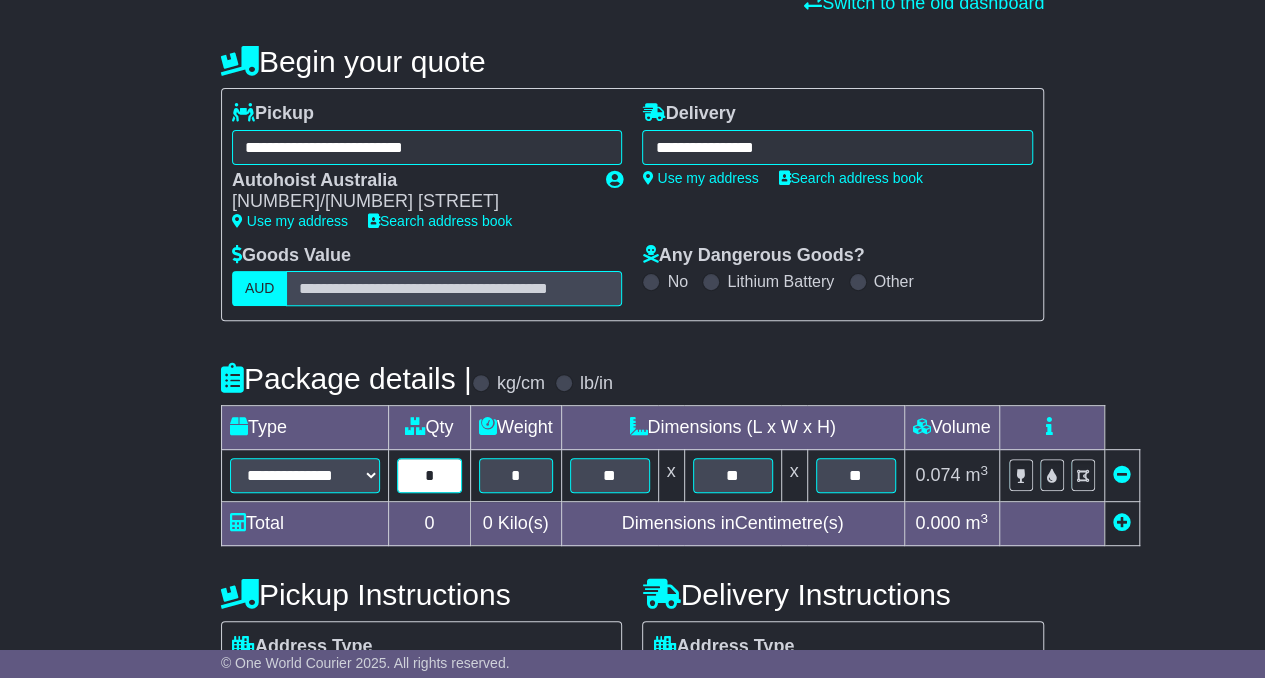 scroll, scrollTop: 484, scrollLeft: 0, axis: vertical 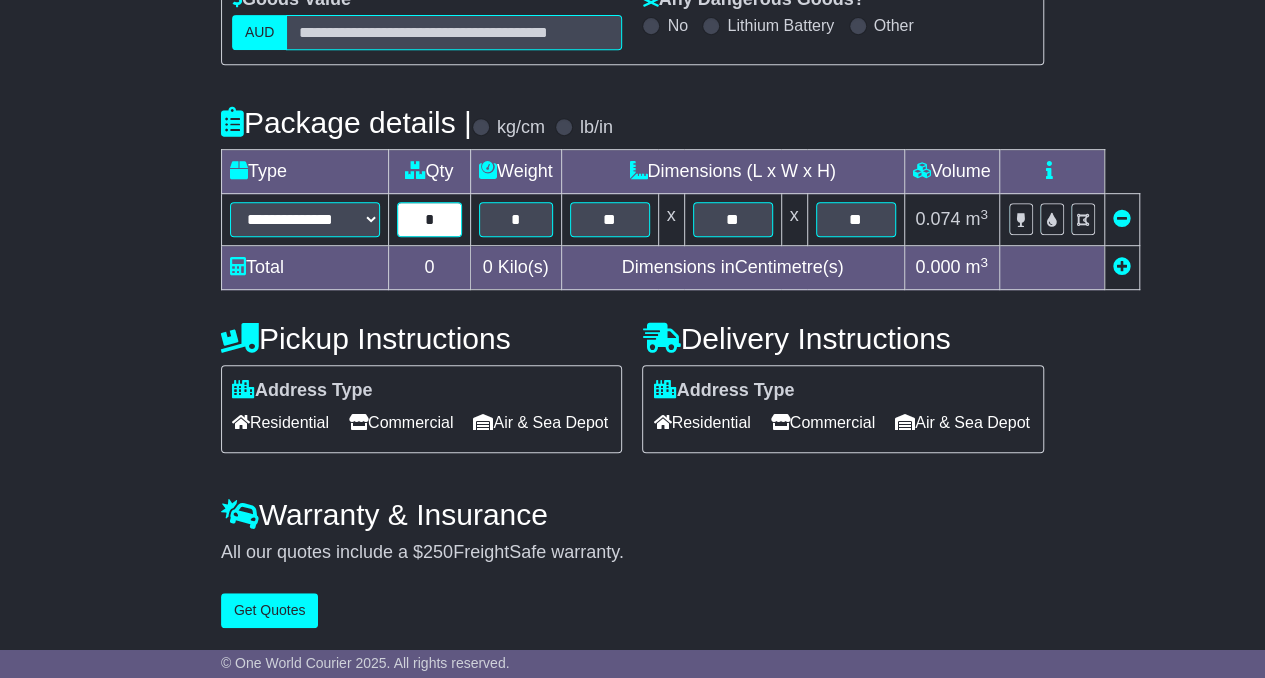 type on "*" 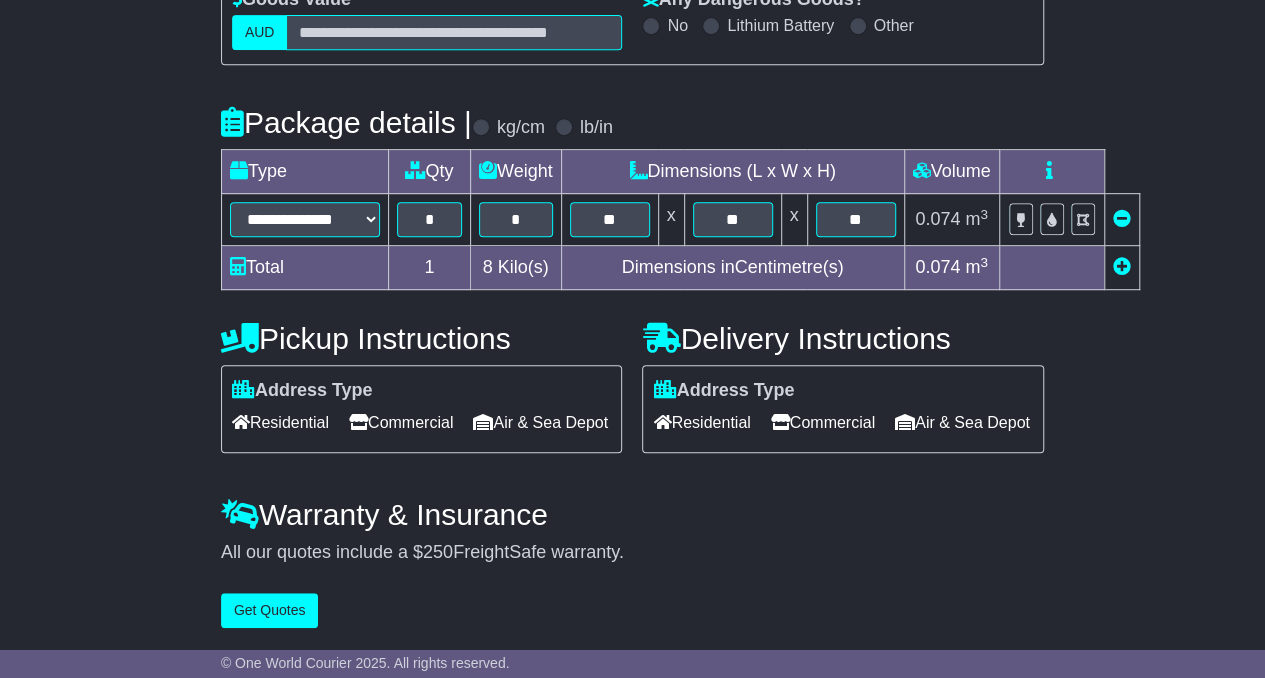click on "Residential" at bounding box center [701, 422] 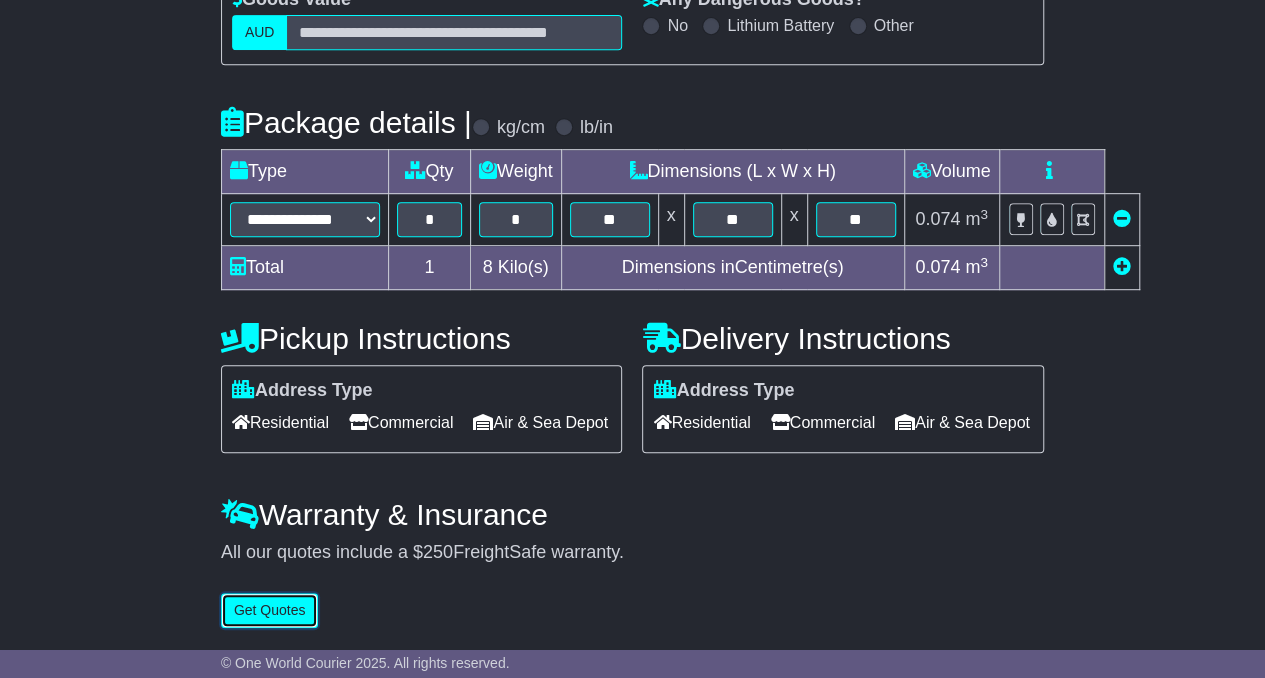 click on "Get Quotes" at bounding box center (270, 610) 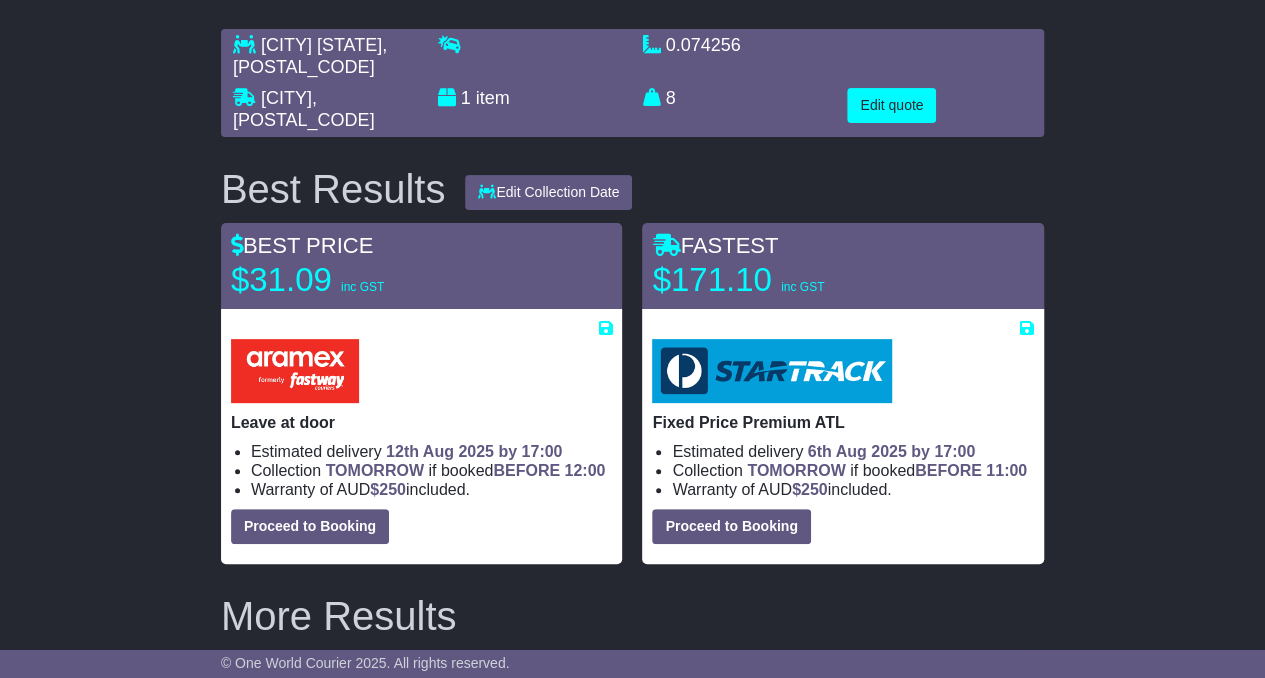 scroll, scrollTop: 0, scrollLeft: 0, axis: both 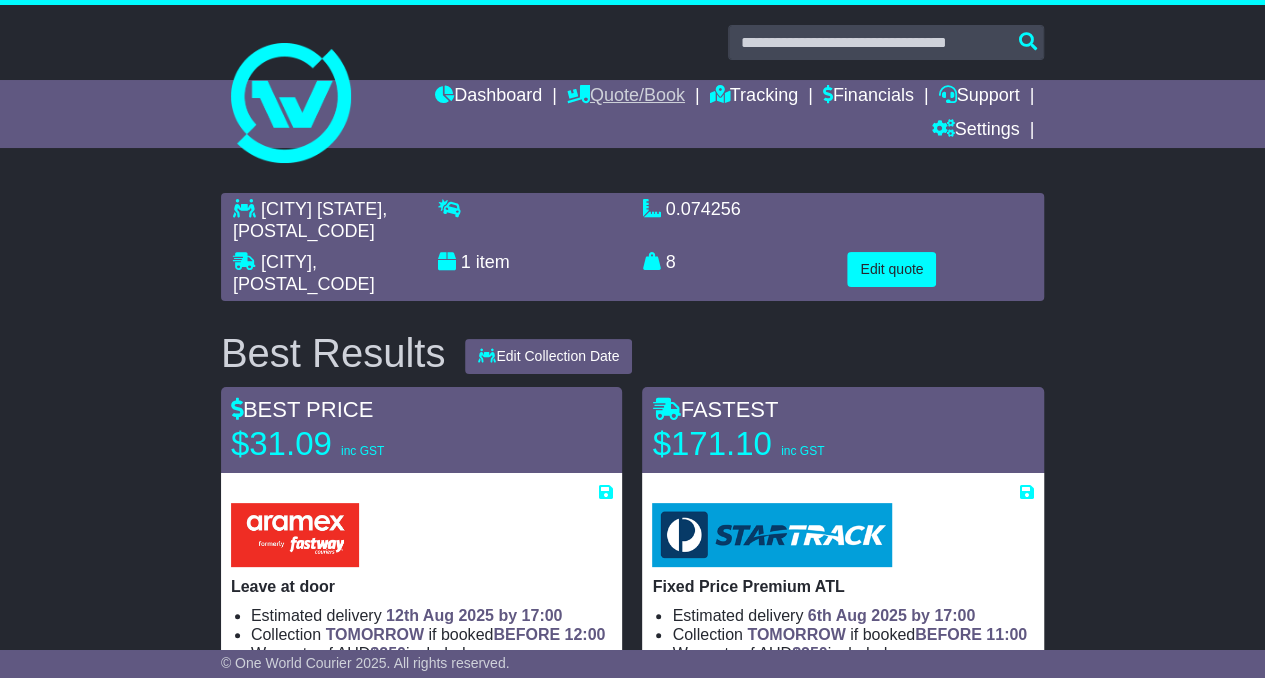 click on "Quote/Book" at bounding box center [626, 97] 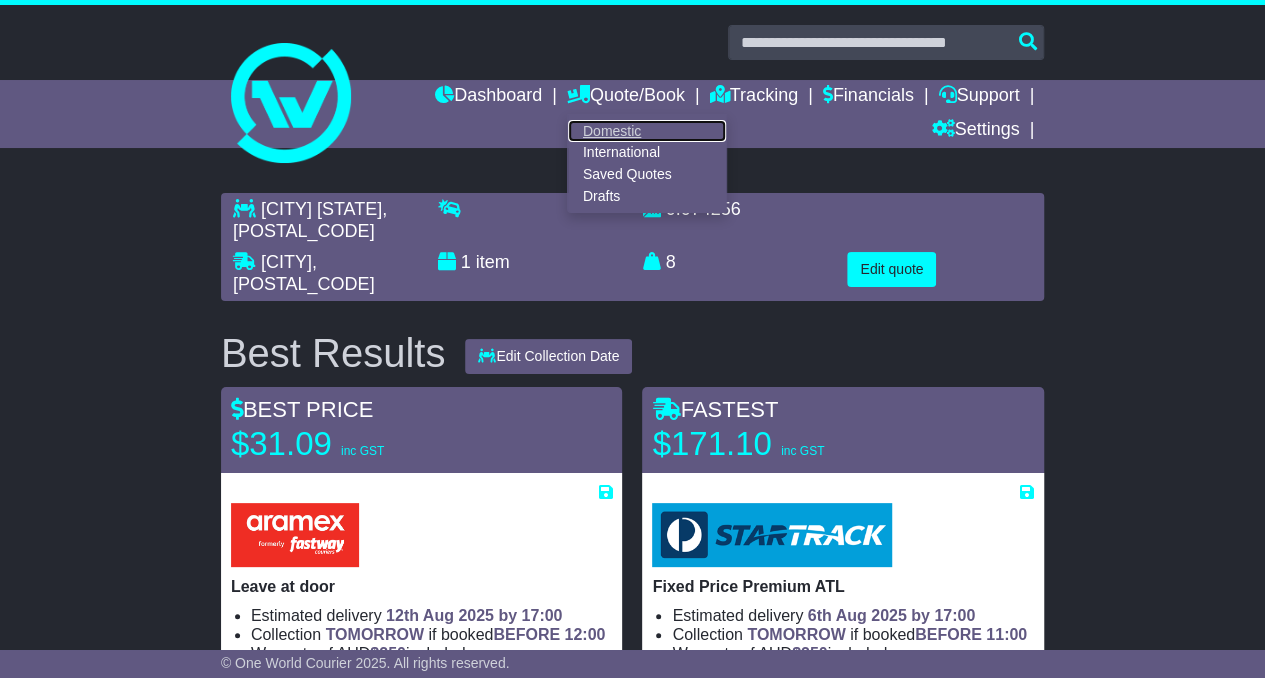 click on "Domestic" at bounding box center (647, 131) 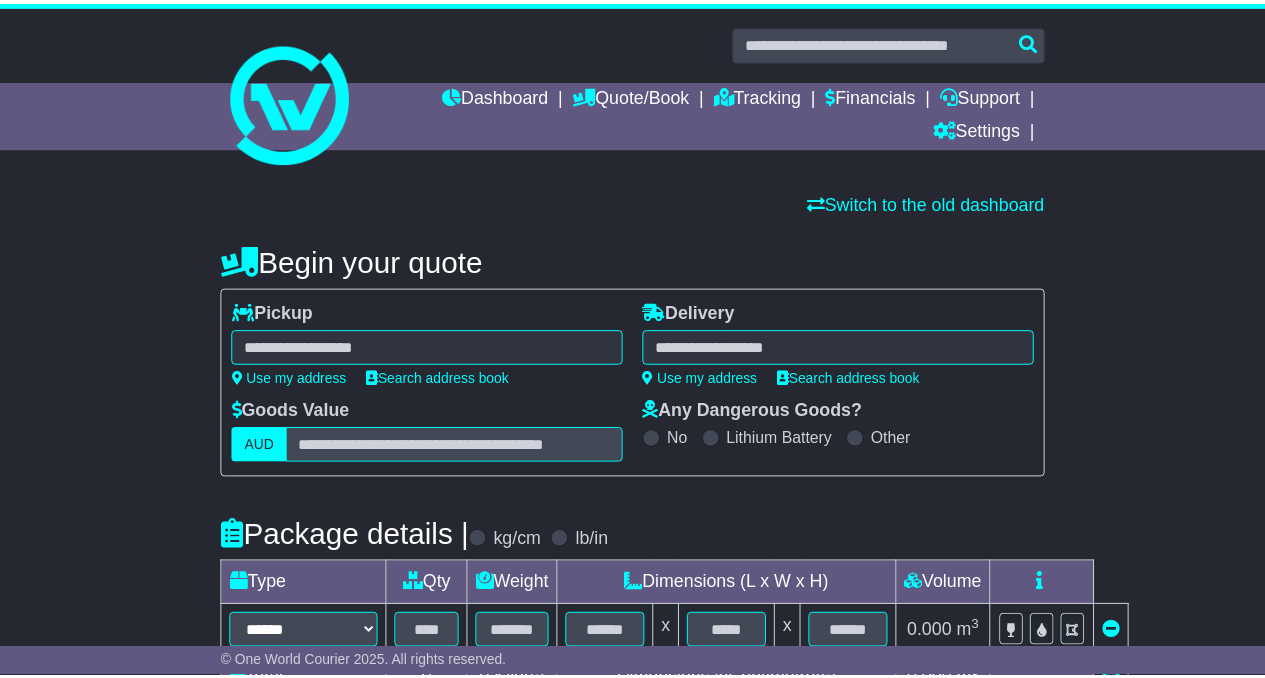 scroll, scrollTop: 0, scrollLeft: 0, axis: both 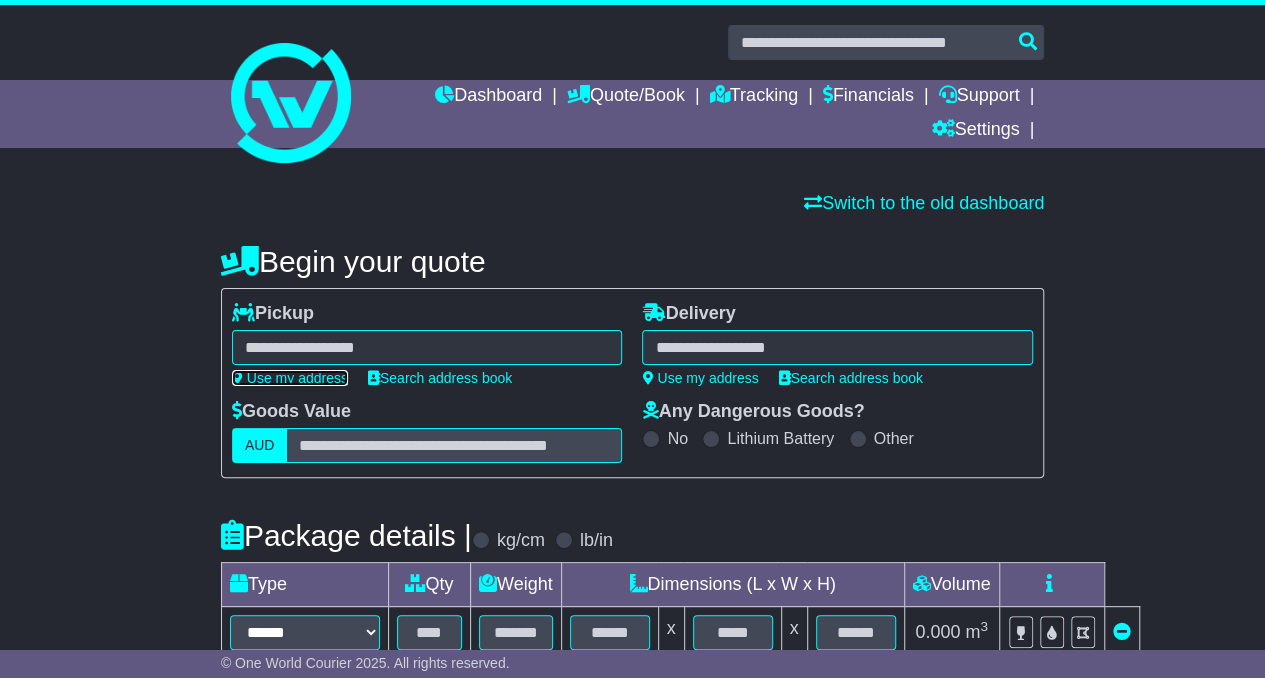 click on "Use my address" at bounding box center (290, 378) 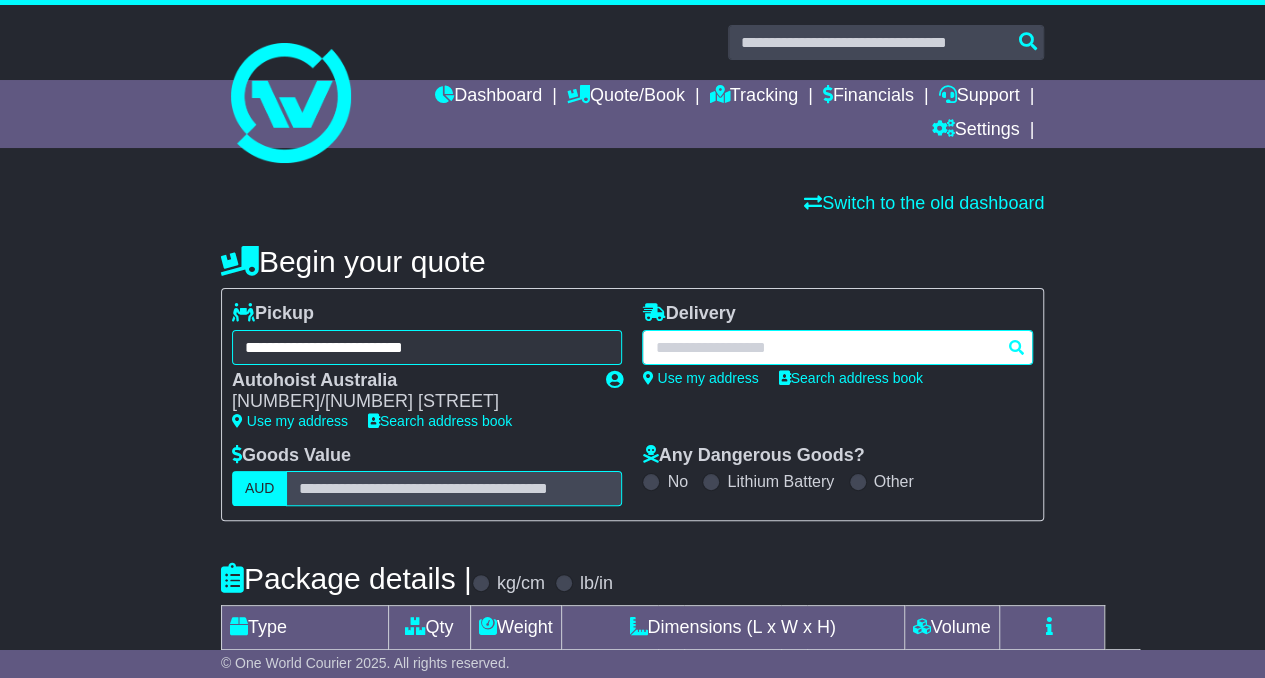click at bounding box center (837, 347) 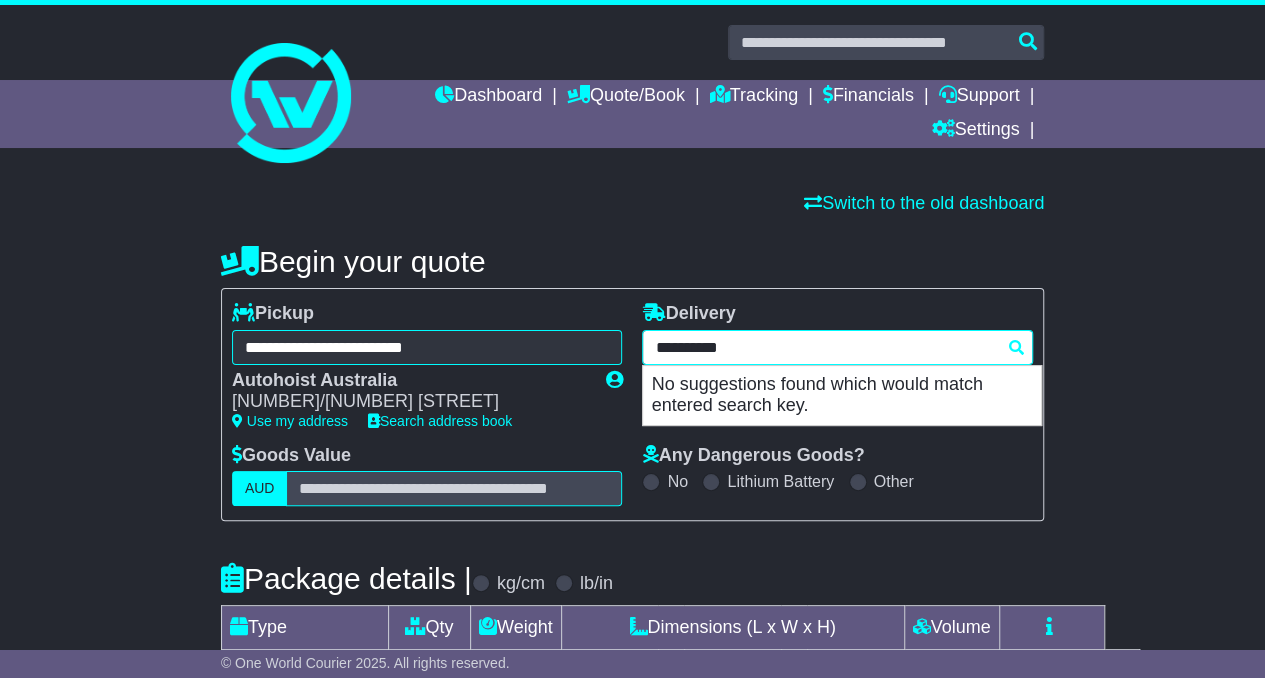 type on "*********" 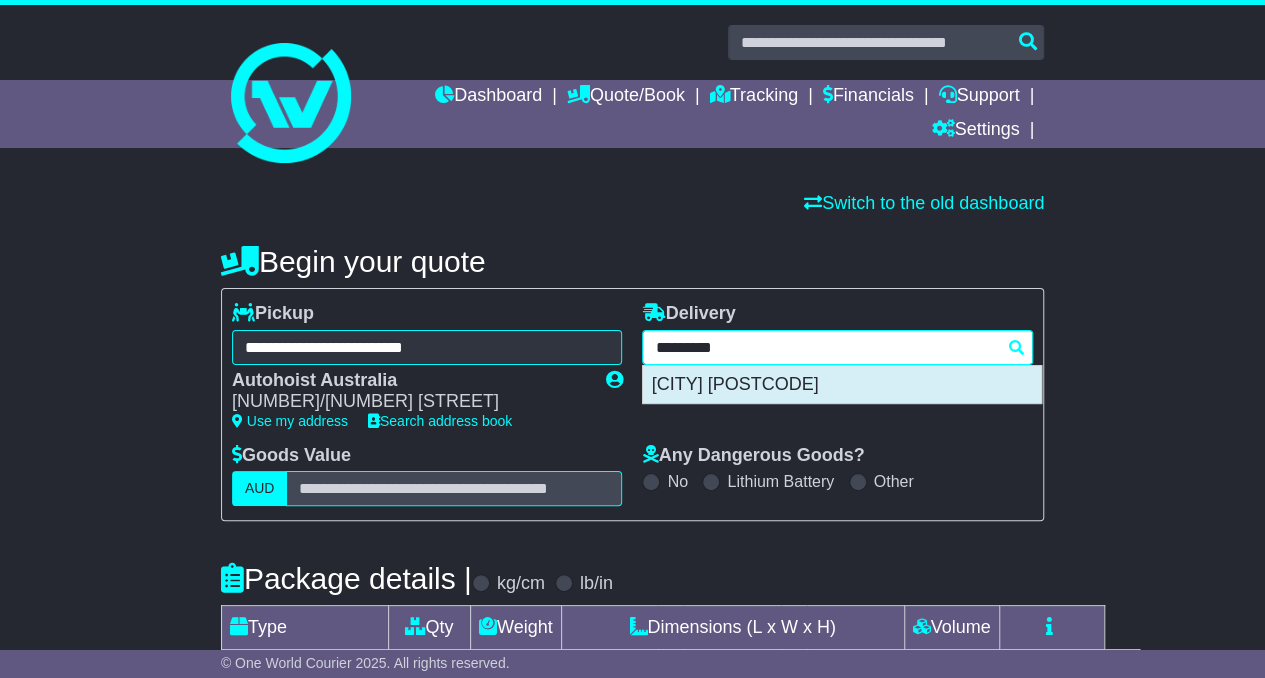 click on "[CITY] [POSTCODE]" at bounding box center [842, 385] 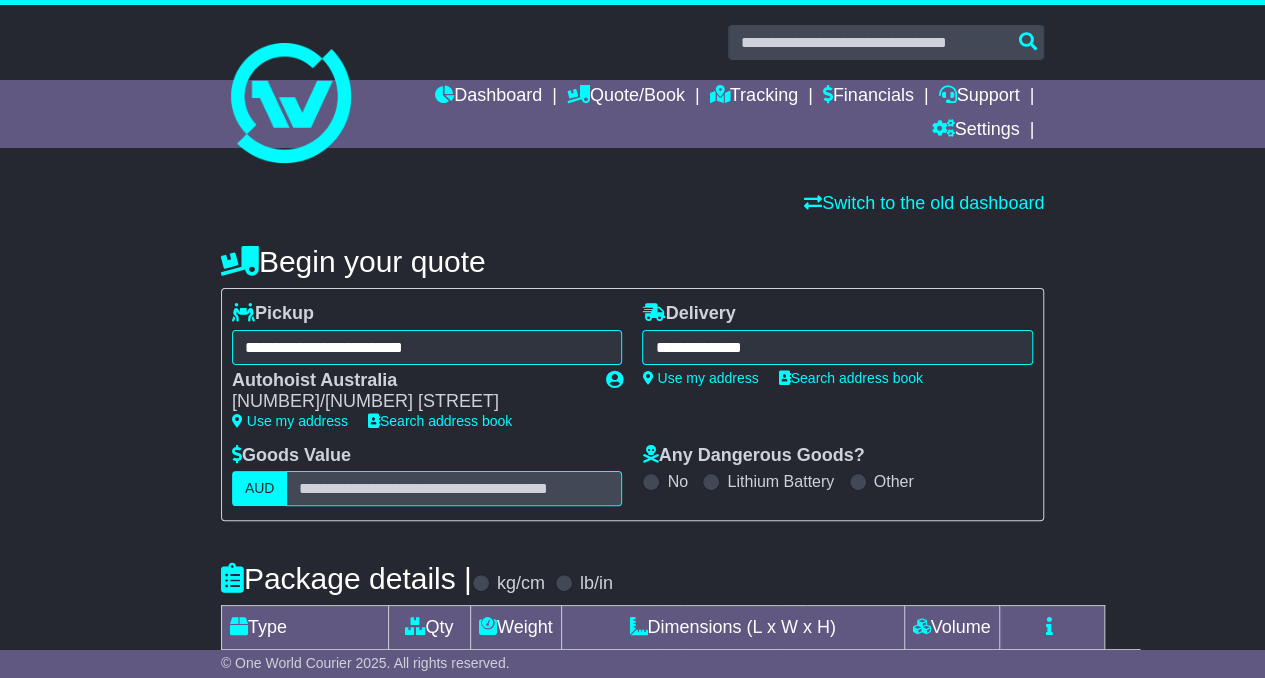type on "**********" 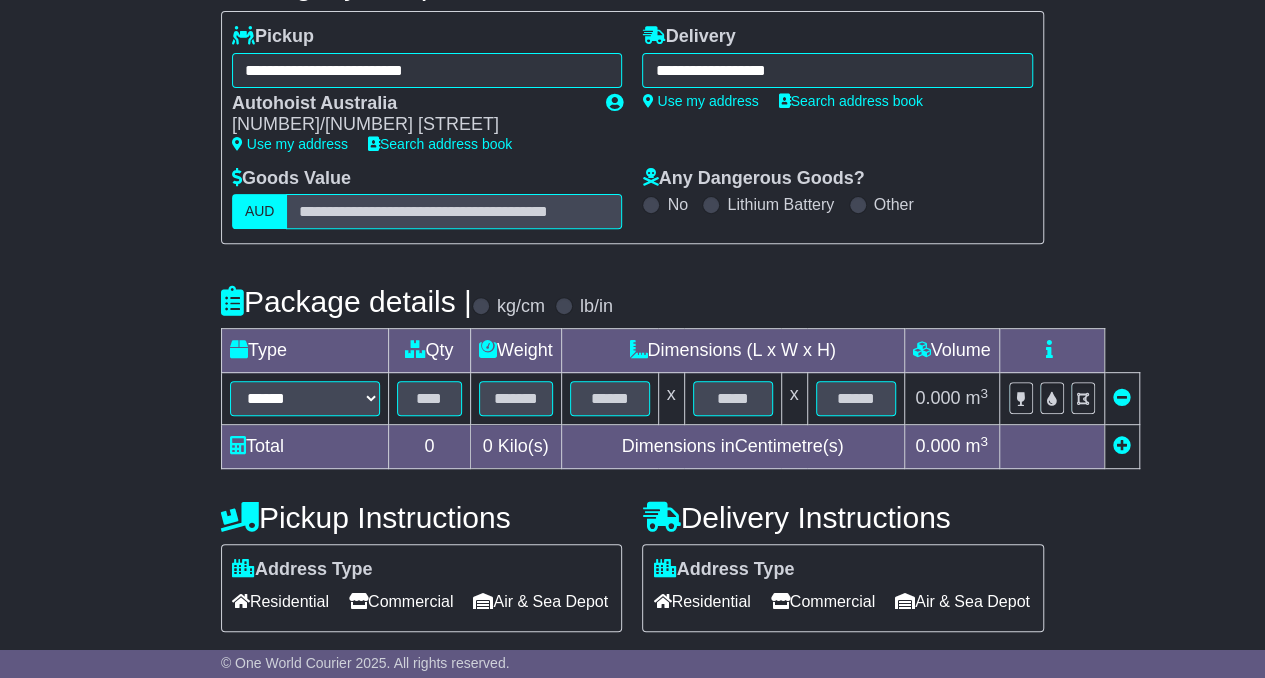 scroll, scrollTop: 317, scrollLeft: 0, axis: vertical 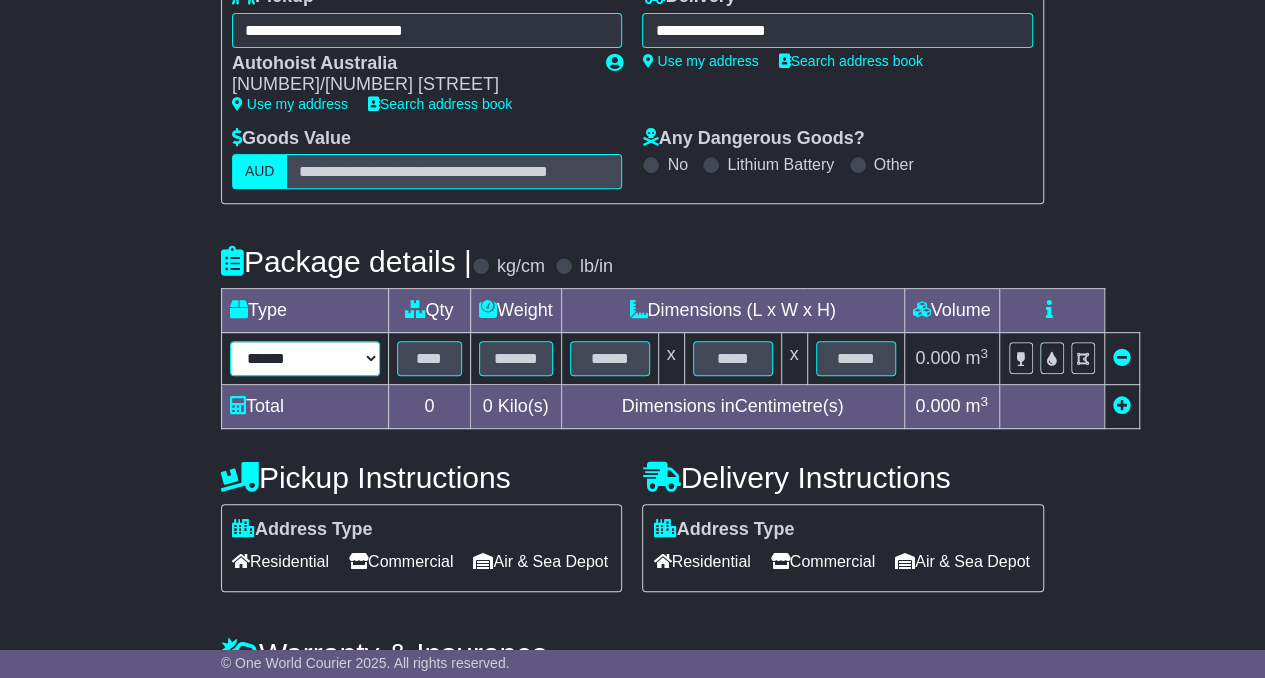 click on "**********" at bounding box center (305, 358) 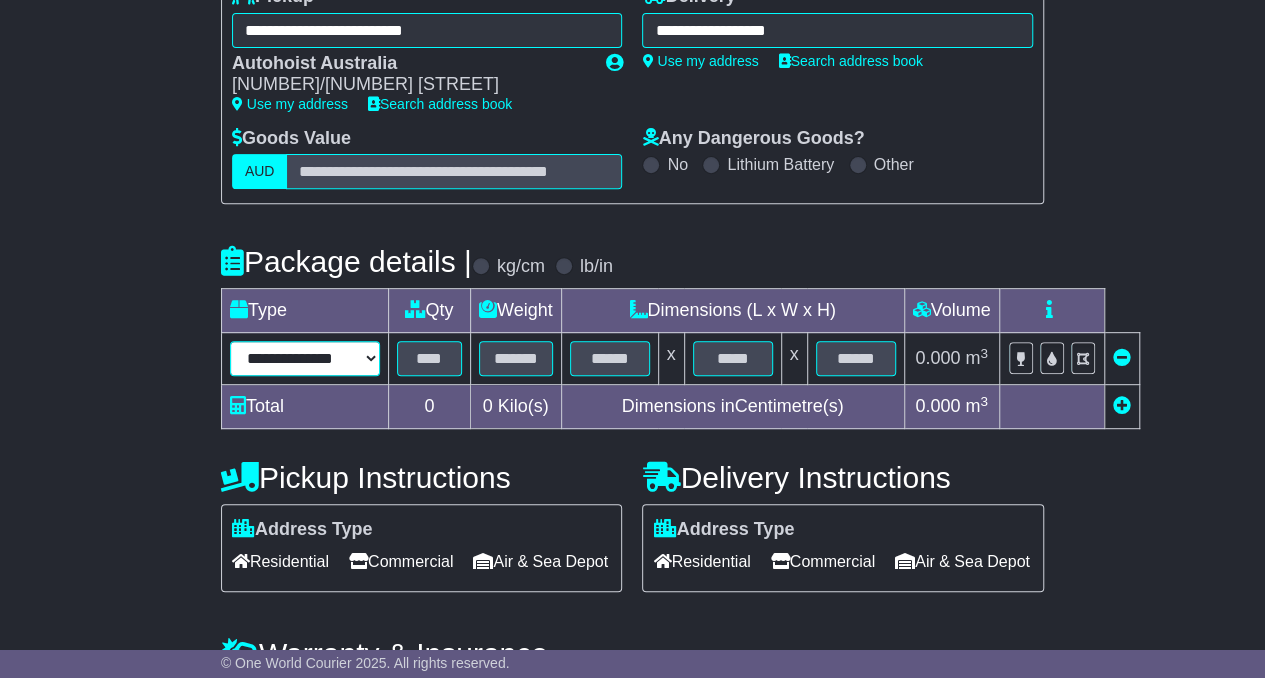 click on "**********" at bounding box center (305, 358) 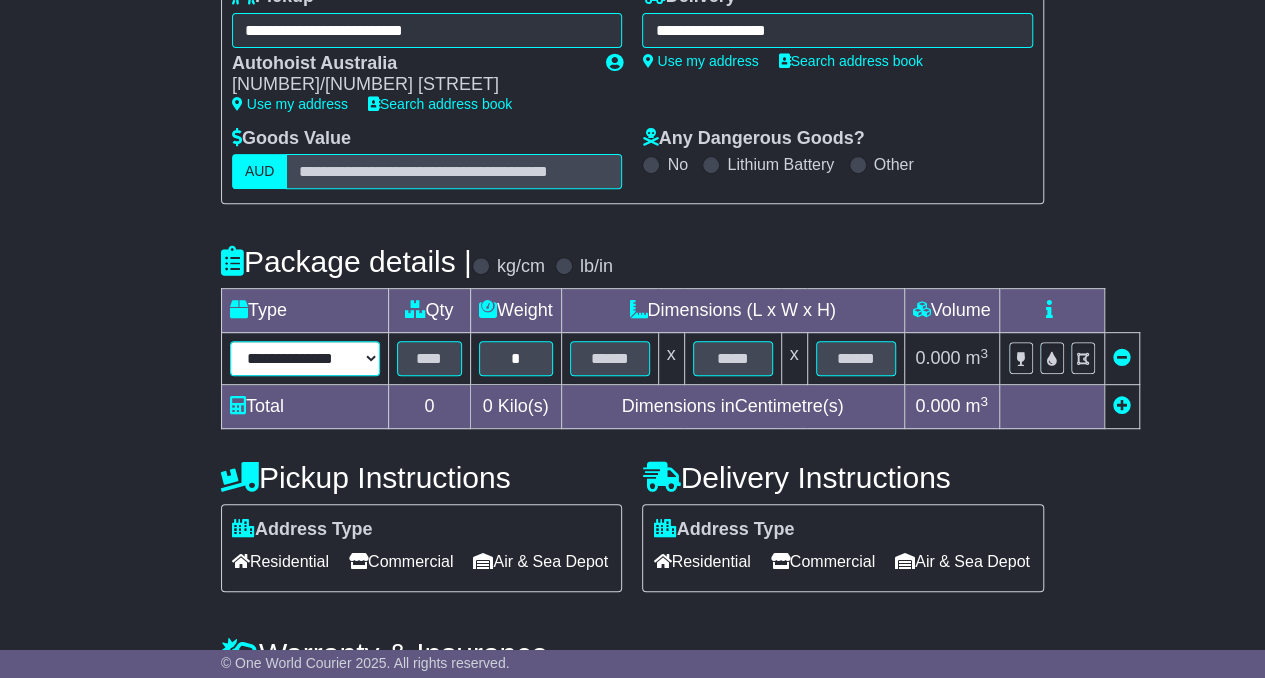 type on "**" 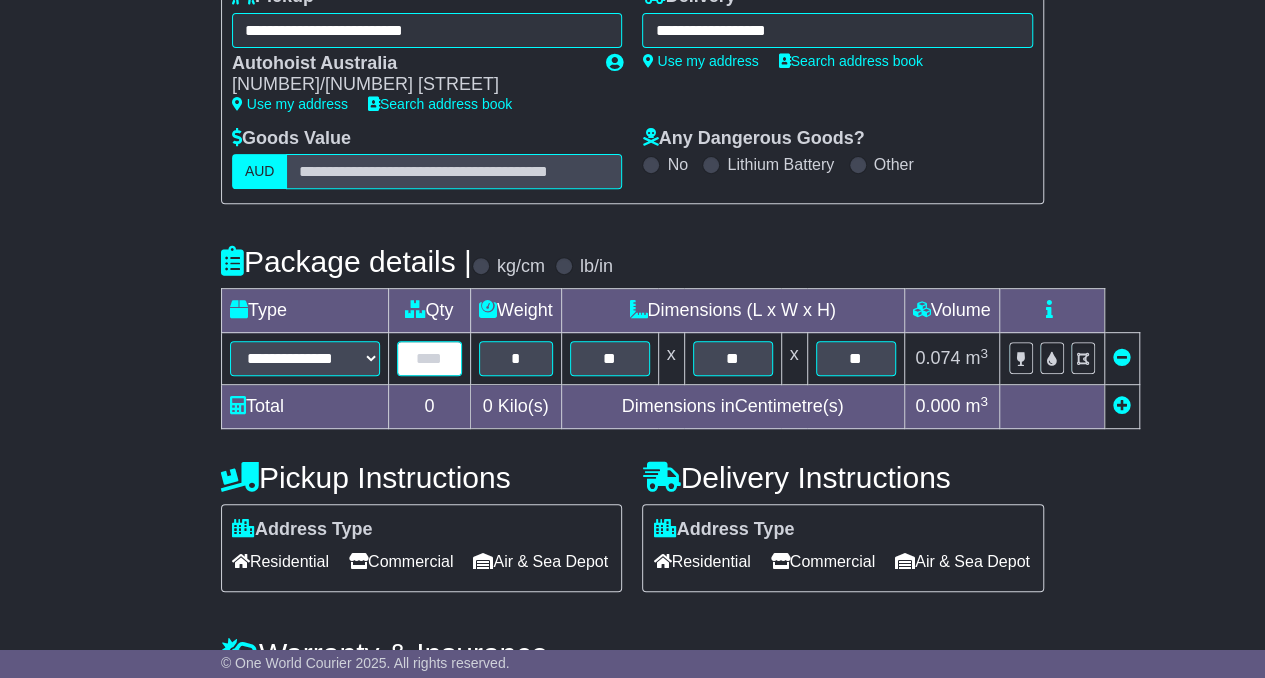 click at bounding box center [429, 358] 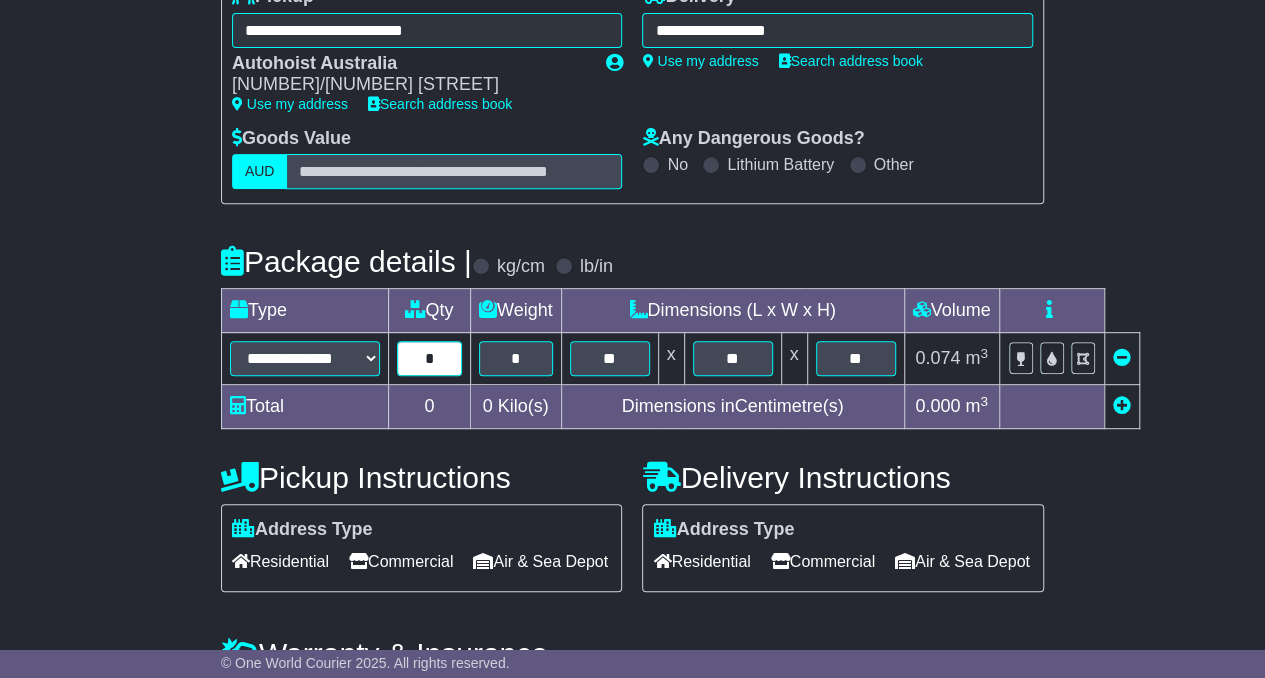 type on "*" 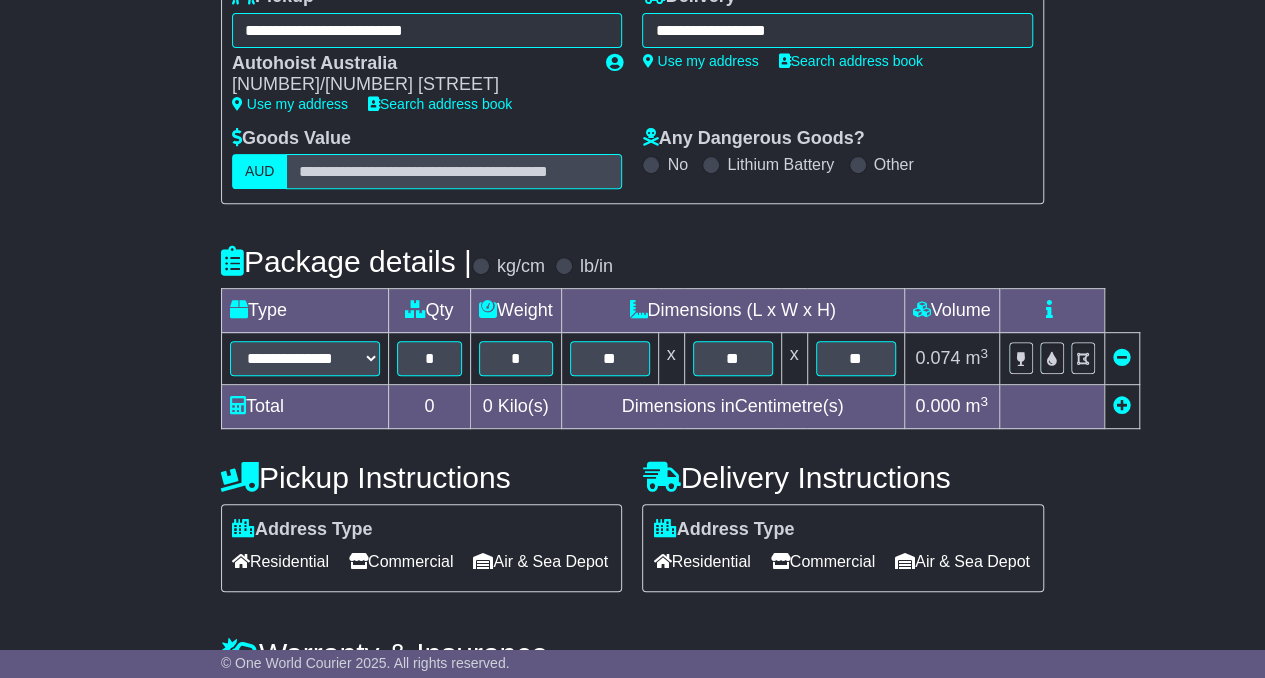 click on "Residential" at bounding box center [701, 561] 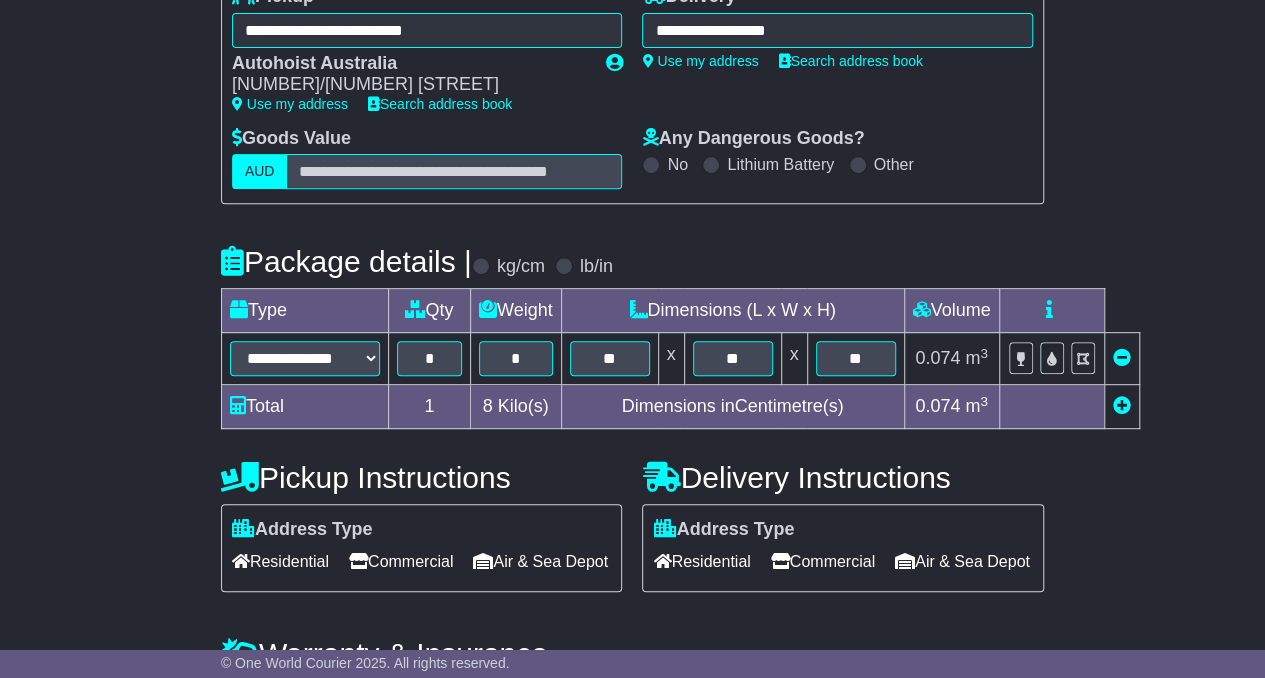 scroll, scrollTop: 485, scrollLeft: 0, axis: vertical 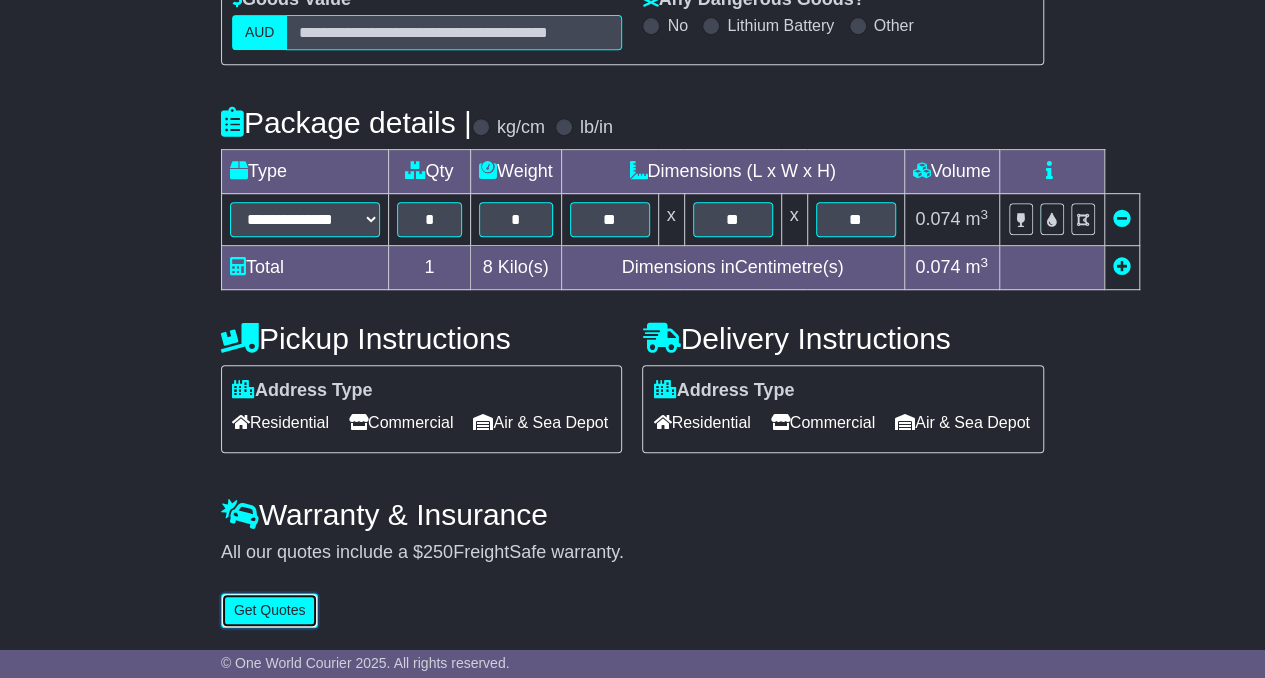 click on "Get Quotes" at bounding box center [270, 610] 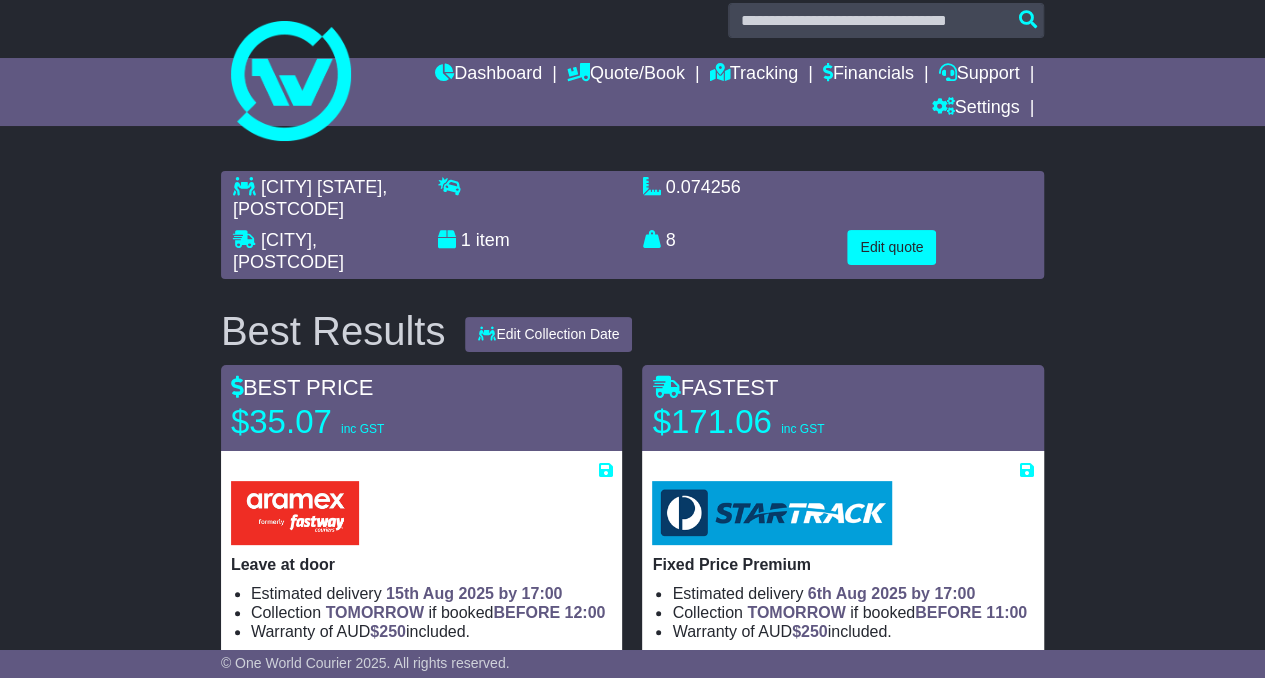 scroll, scrollTop: 0, scrollLeft: 0, axis: both 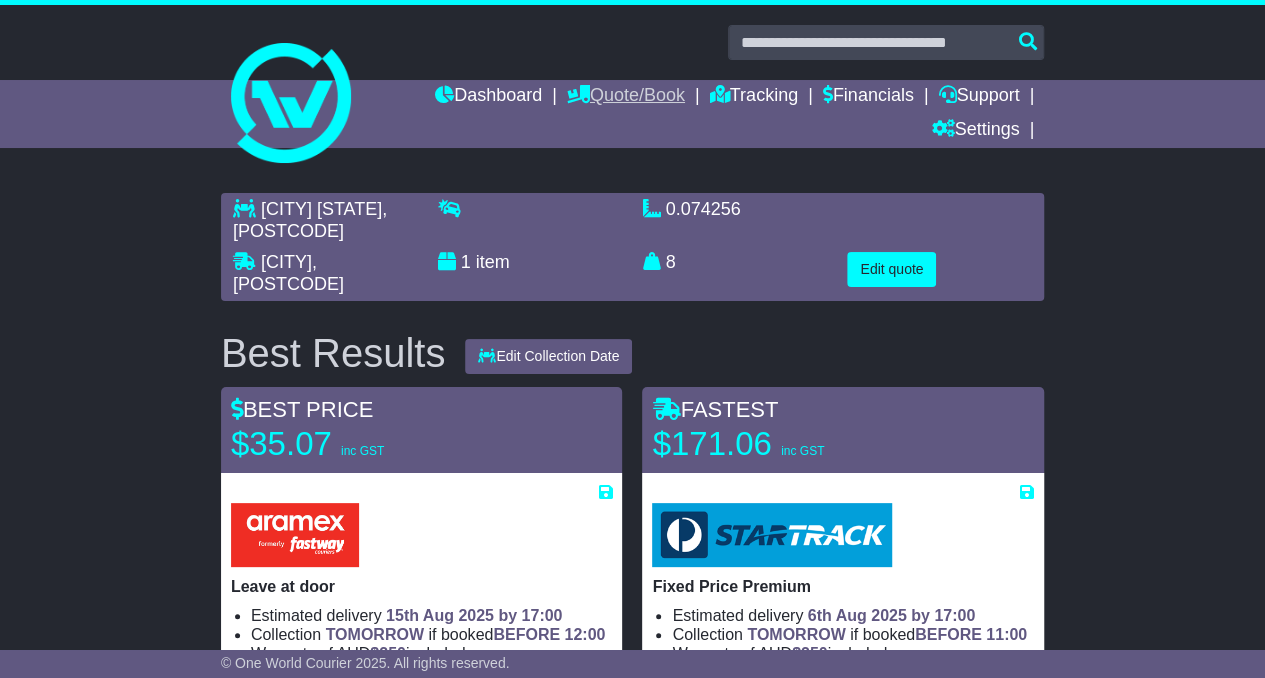 click at bounding box center [578, 94] 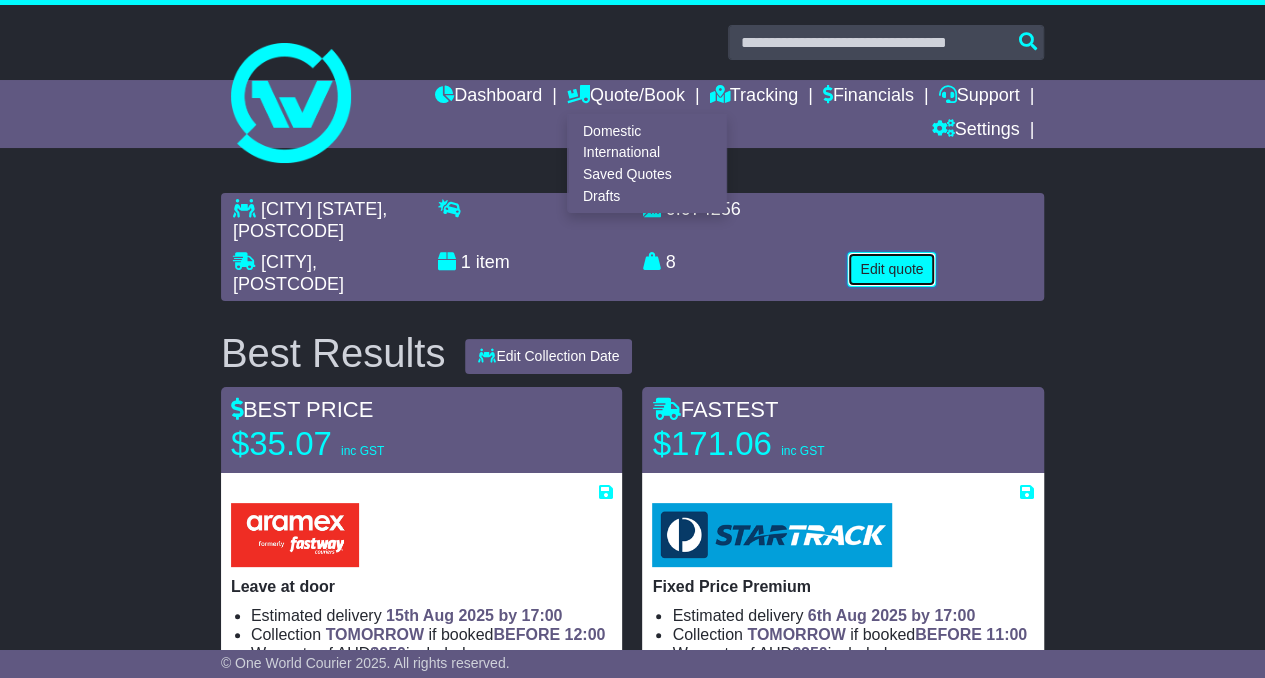 click on "Edit quote" at bounding box center [891, 269] 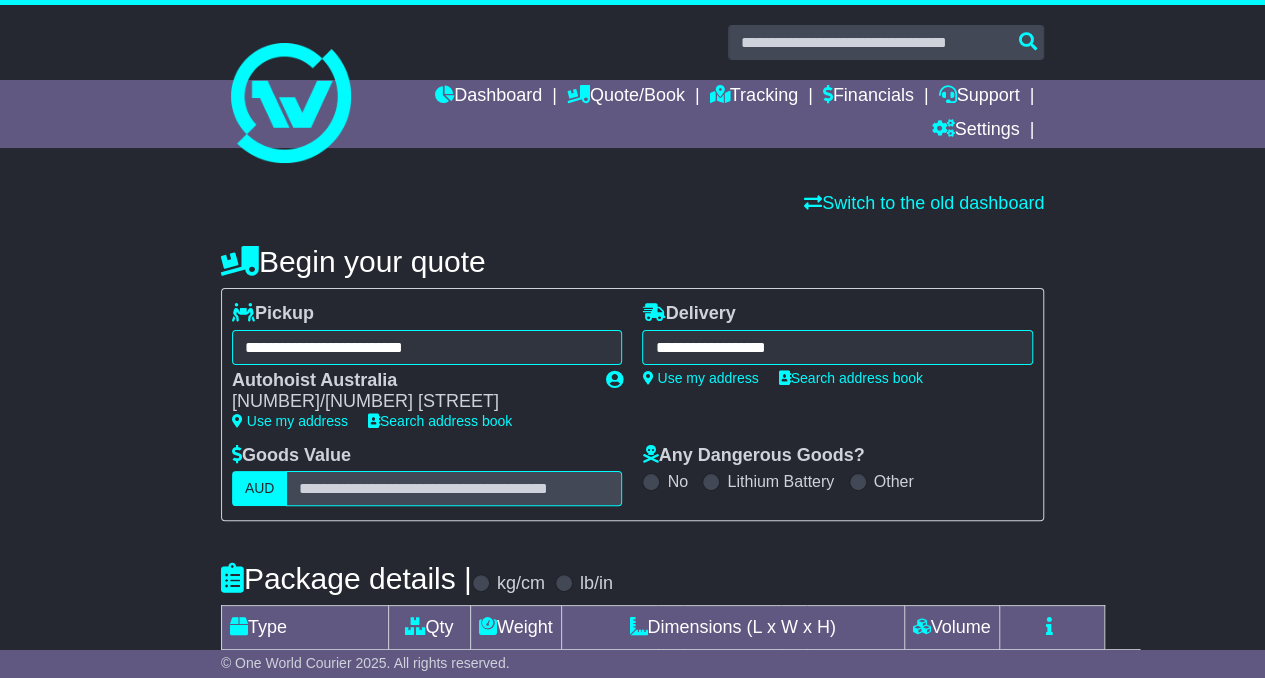 click on "**********" at bounding box center [837, 344] 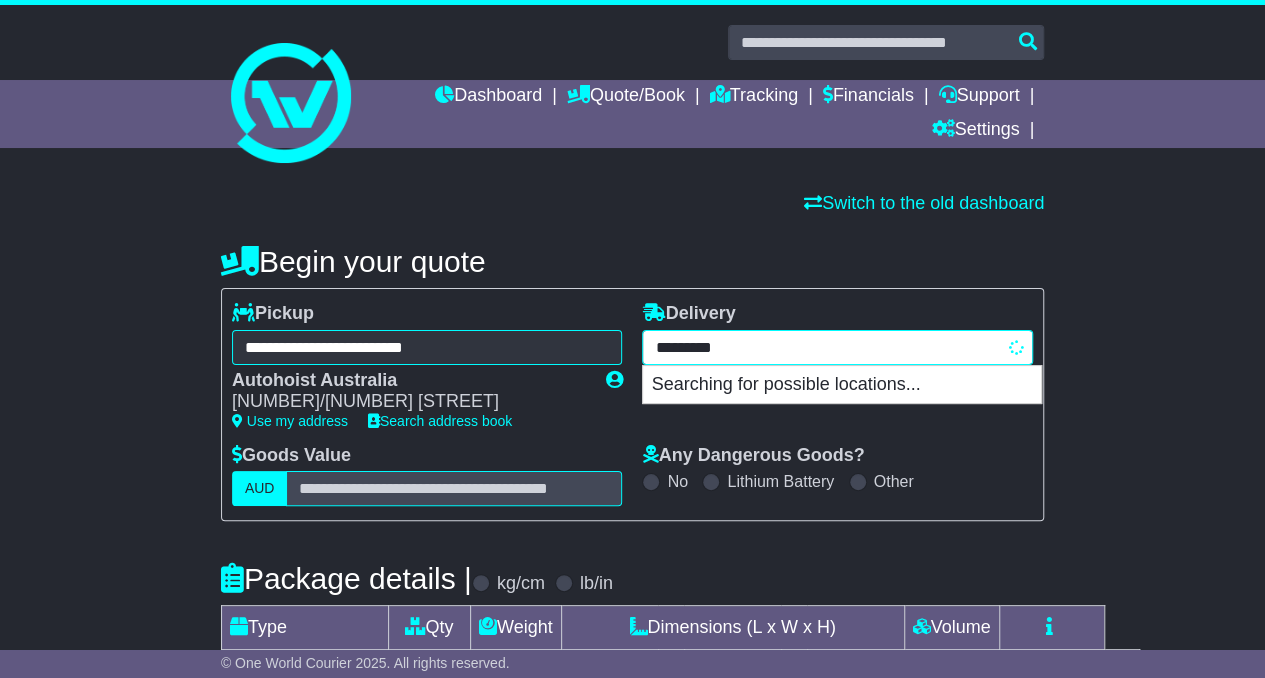 click on "**********" at bounding box center [837, 347] 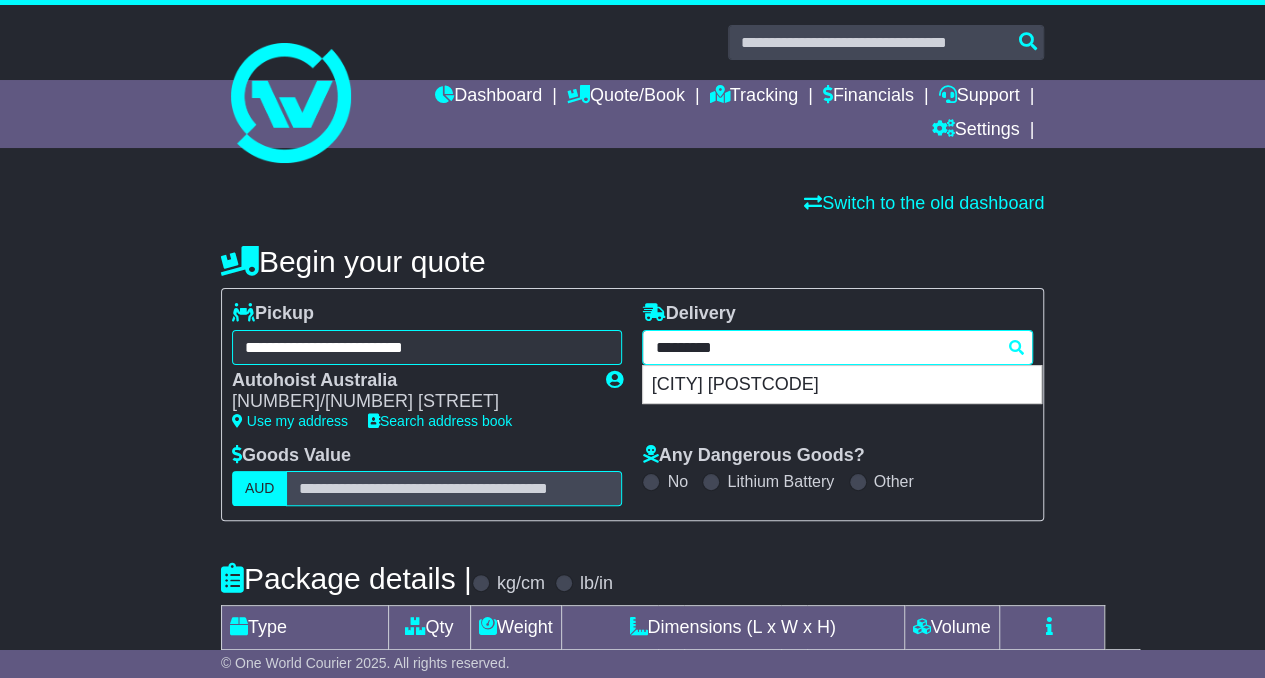 type on "********" 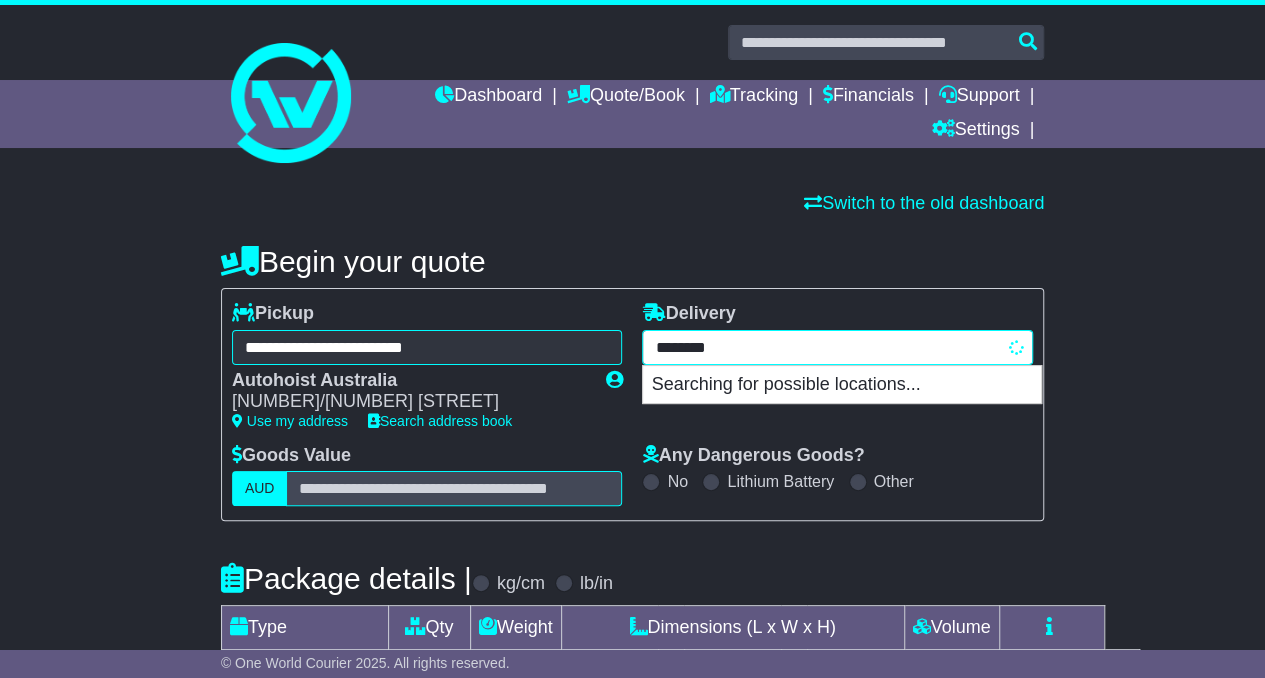 type on "*********" 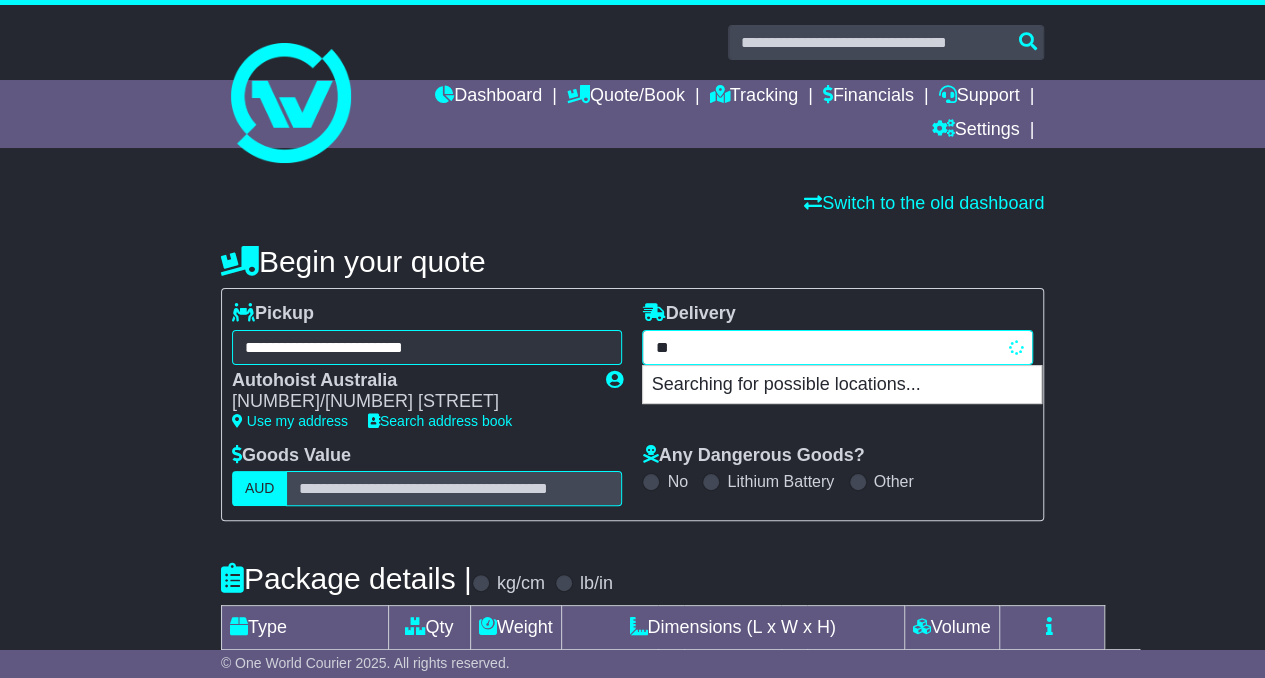 type on "*" 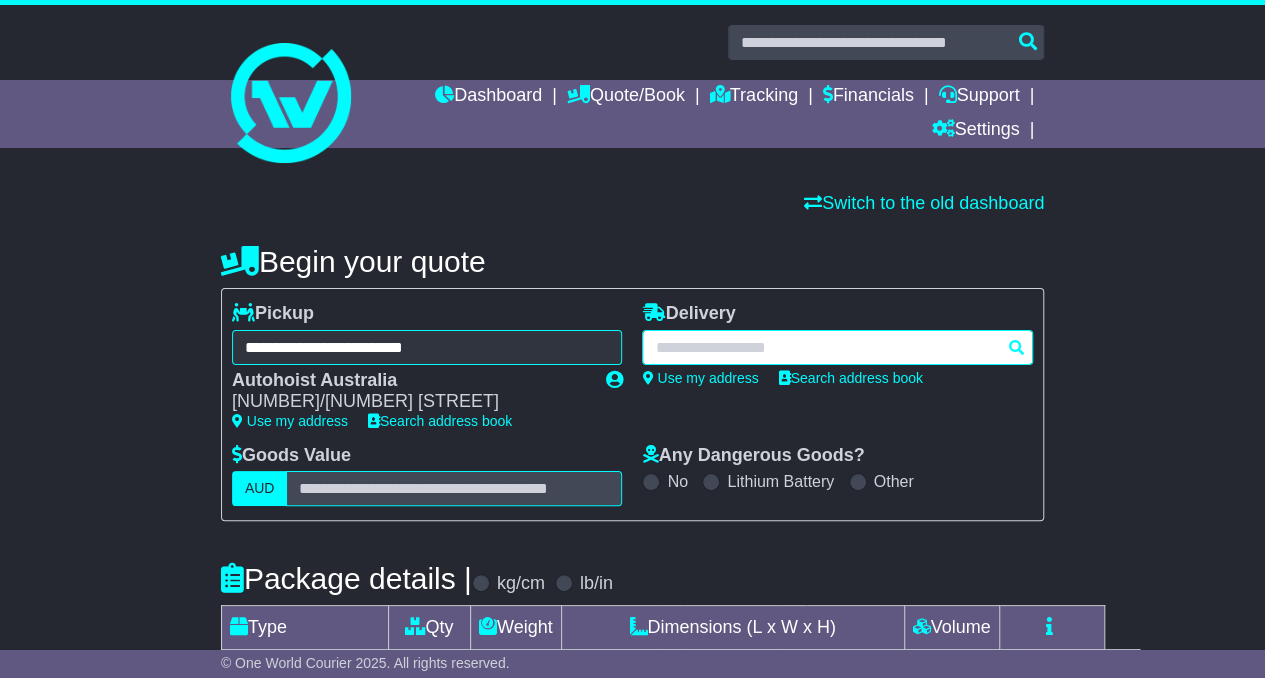 paste on "*********" 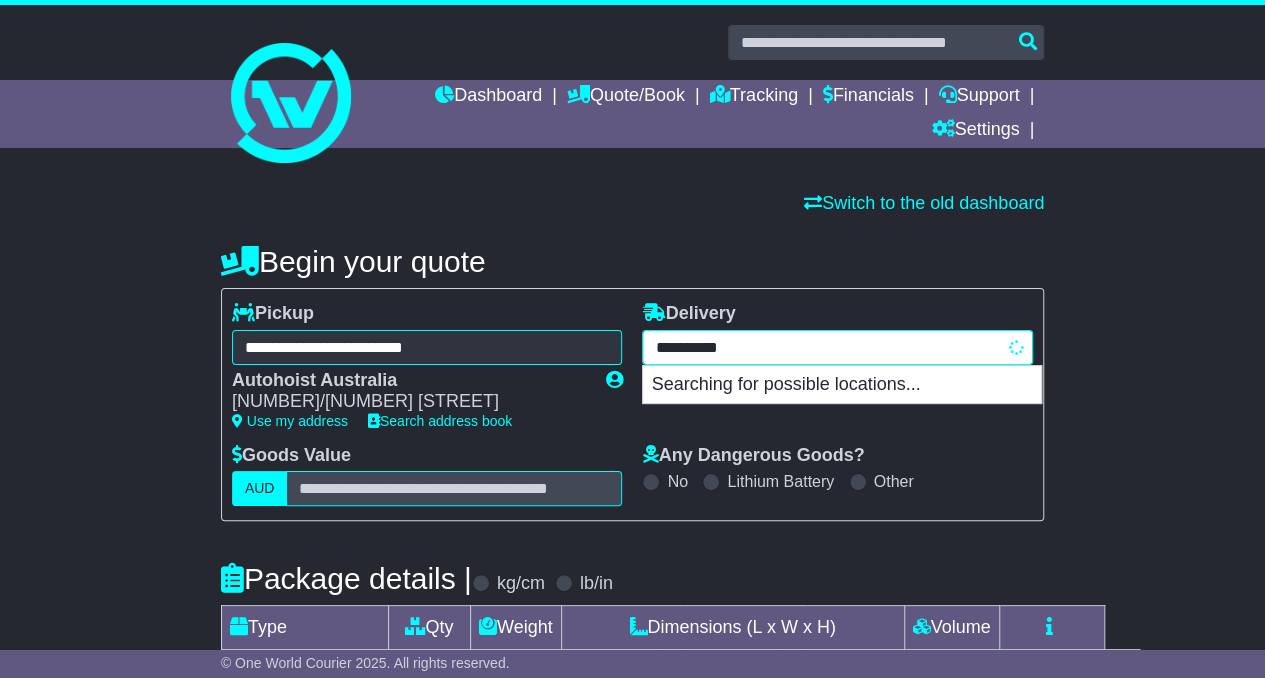 type on "**********" 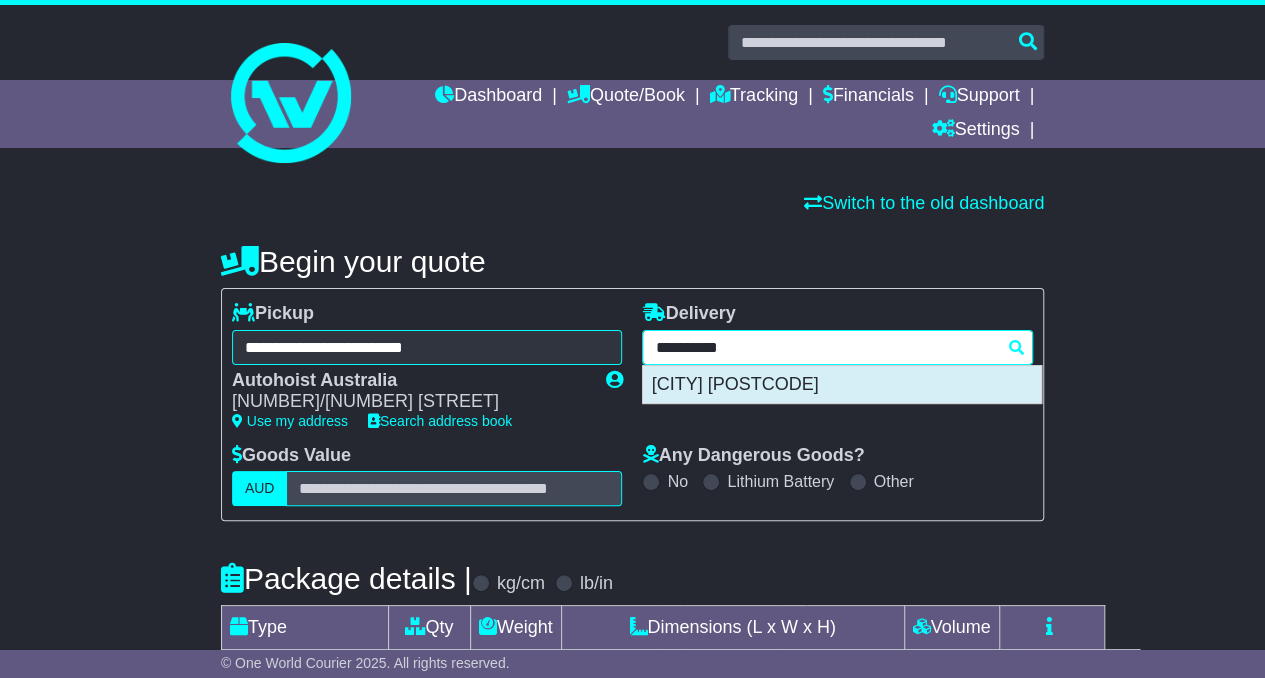 click on "FLAGSTONE CREEK 4344" at bounding box center [842, 385] 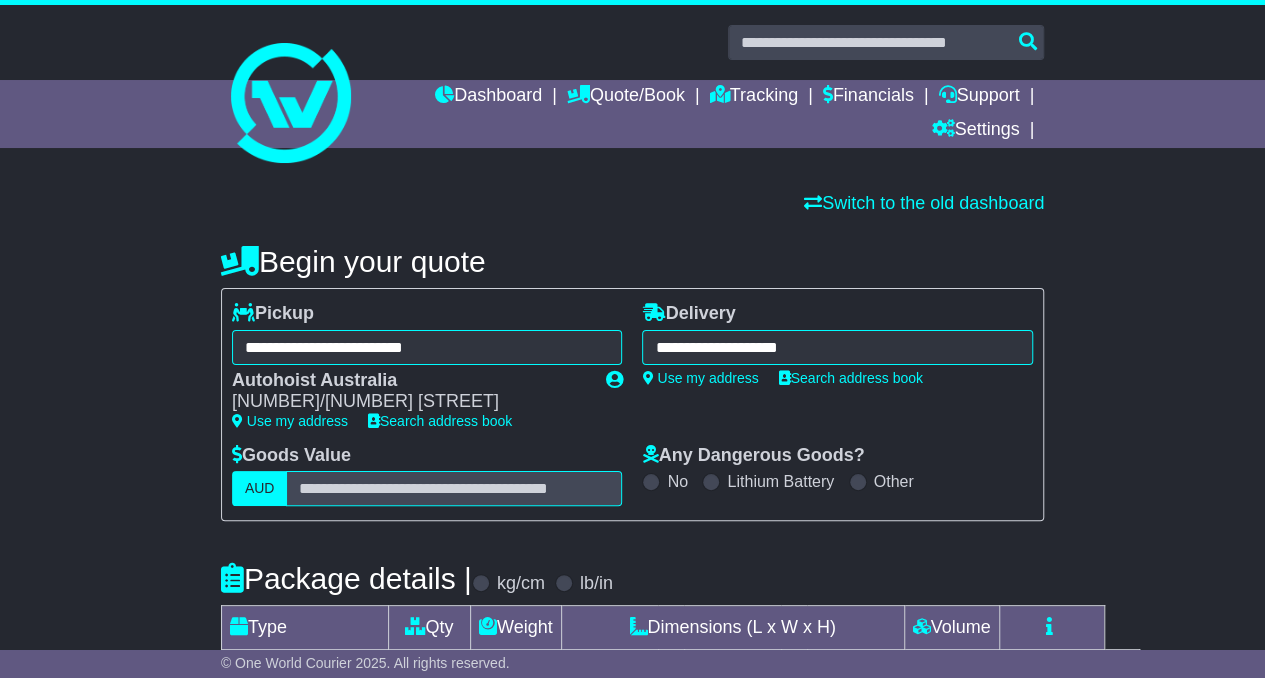 type on "**********" 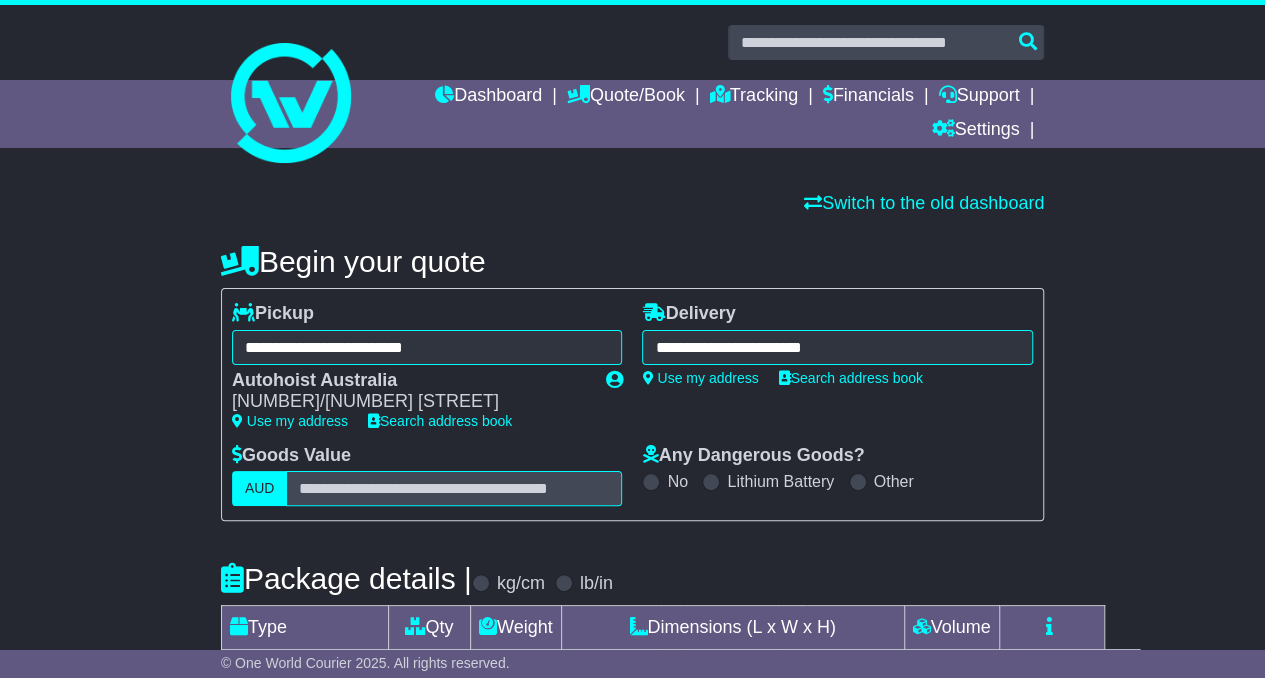 click on "**********" at bounding box center (837, 347) 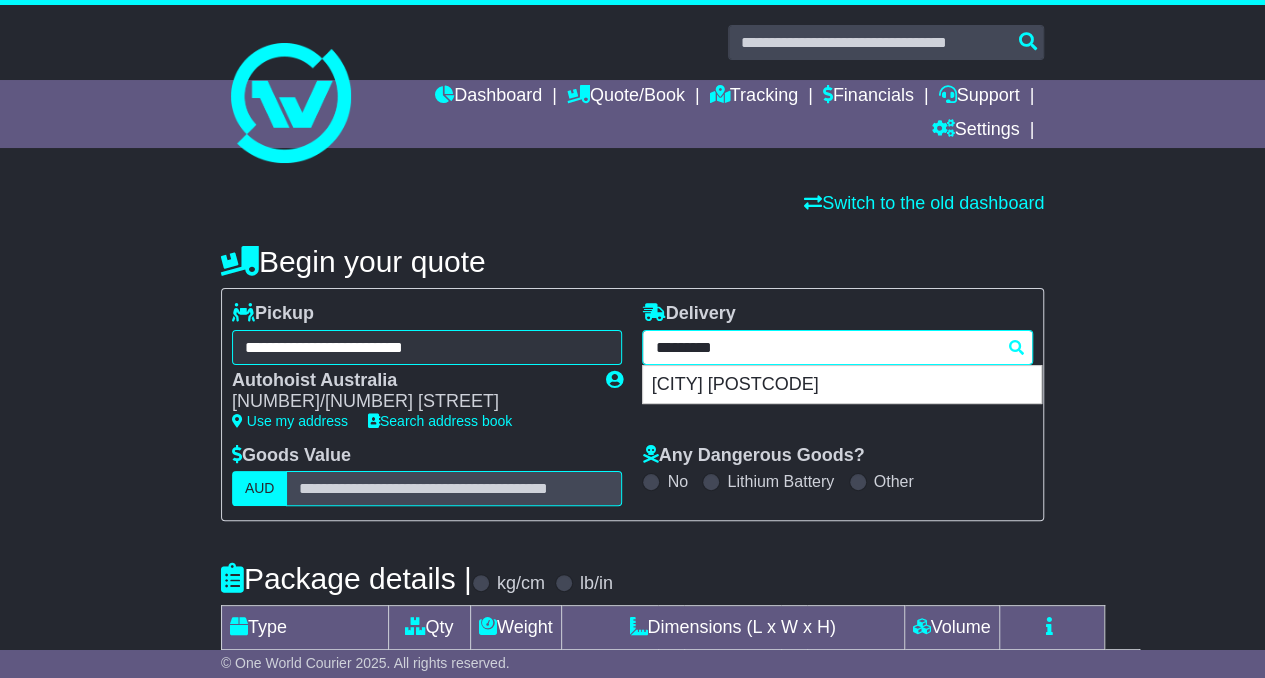 type on "*********" 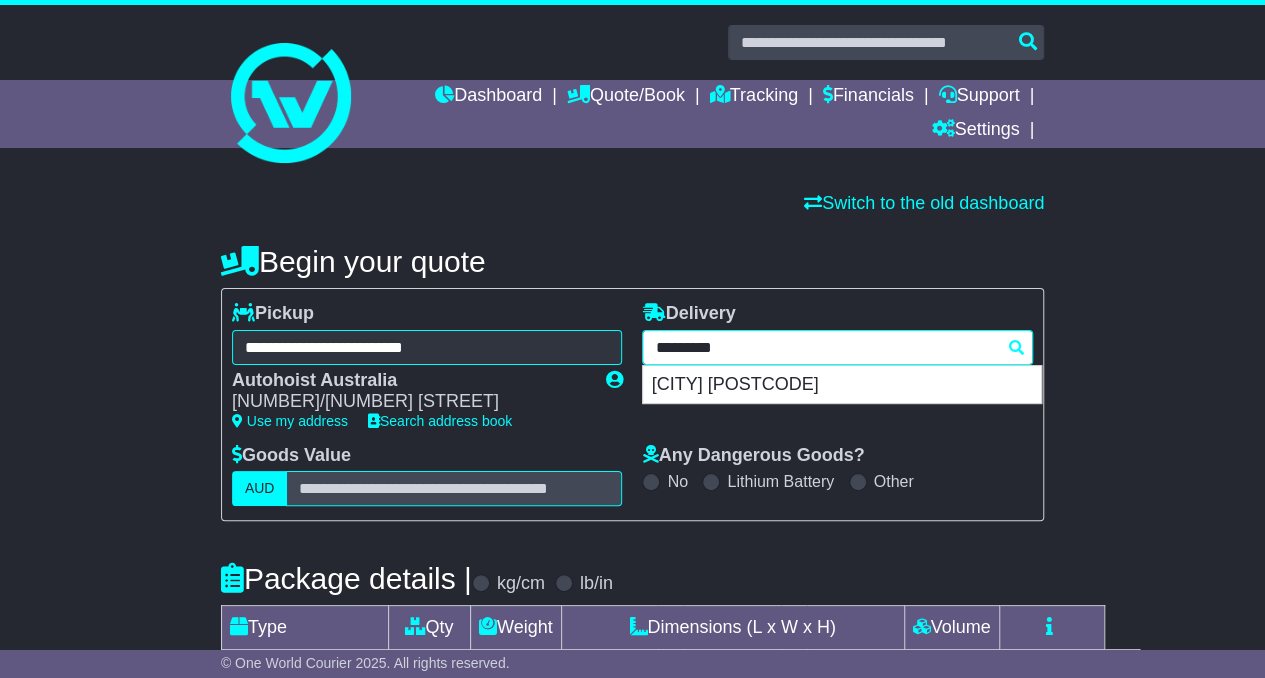 type on "********" 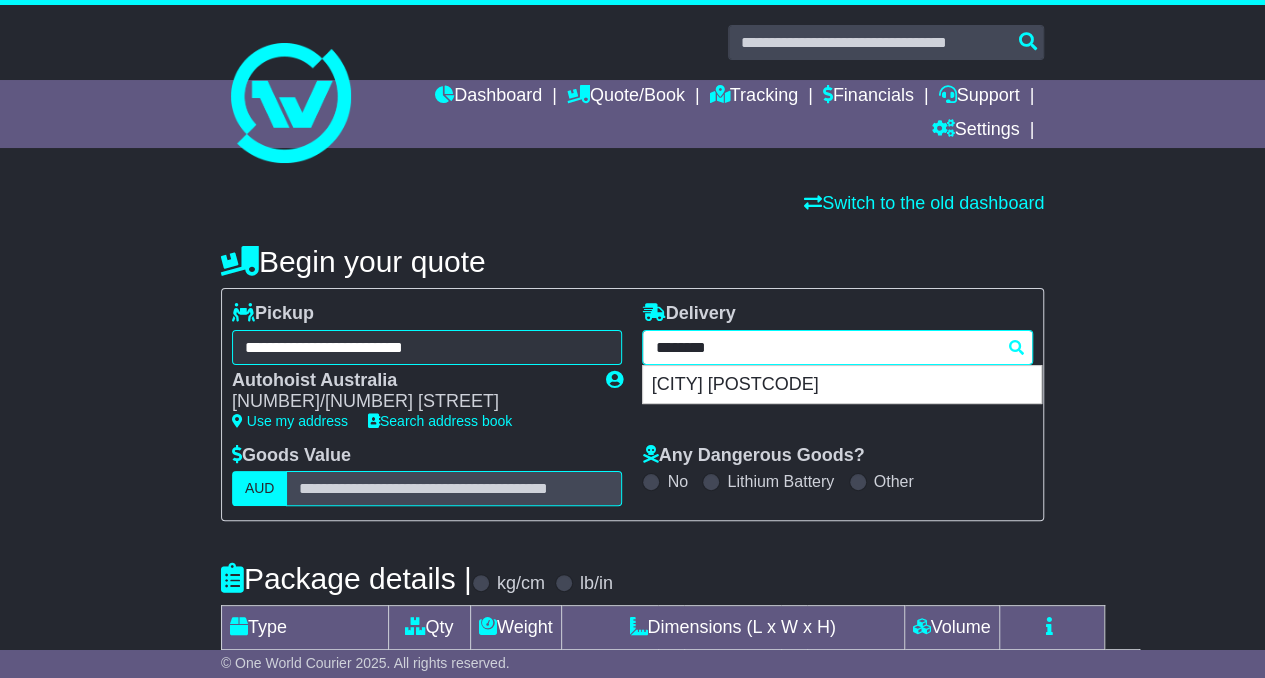 type 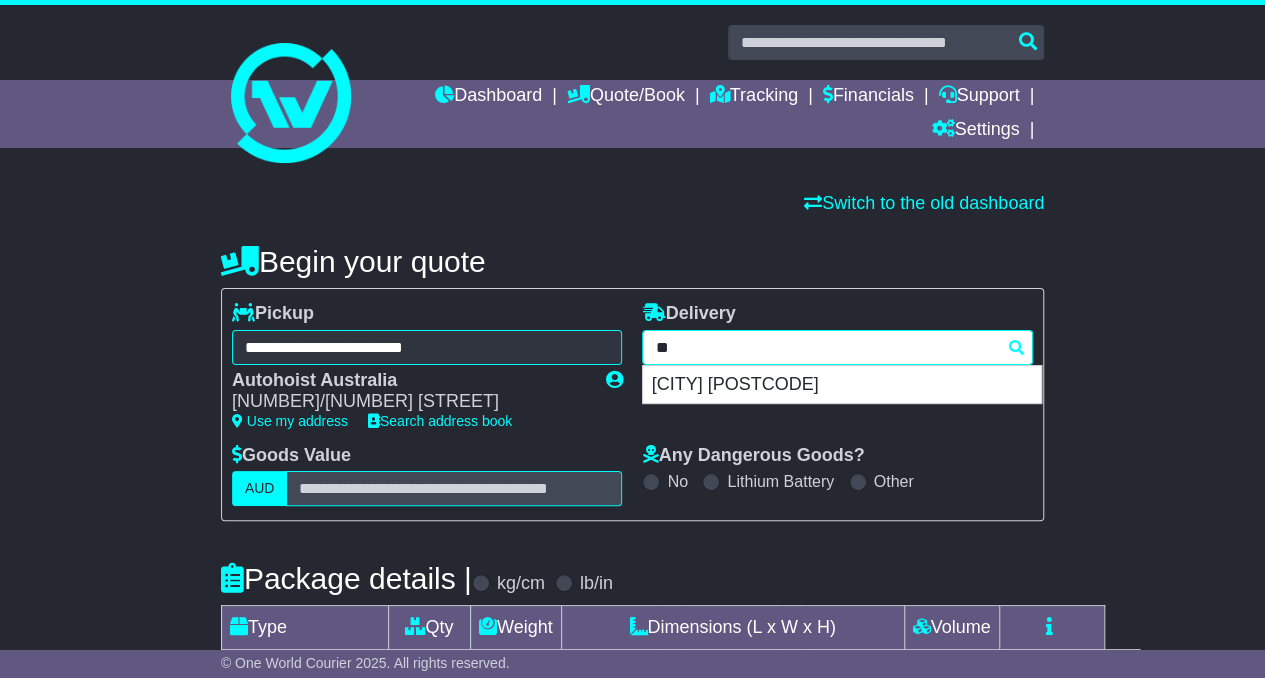 type on "*" 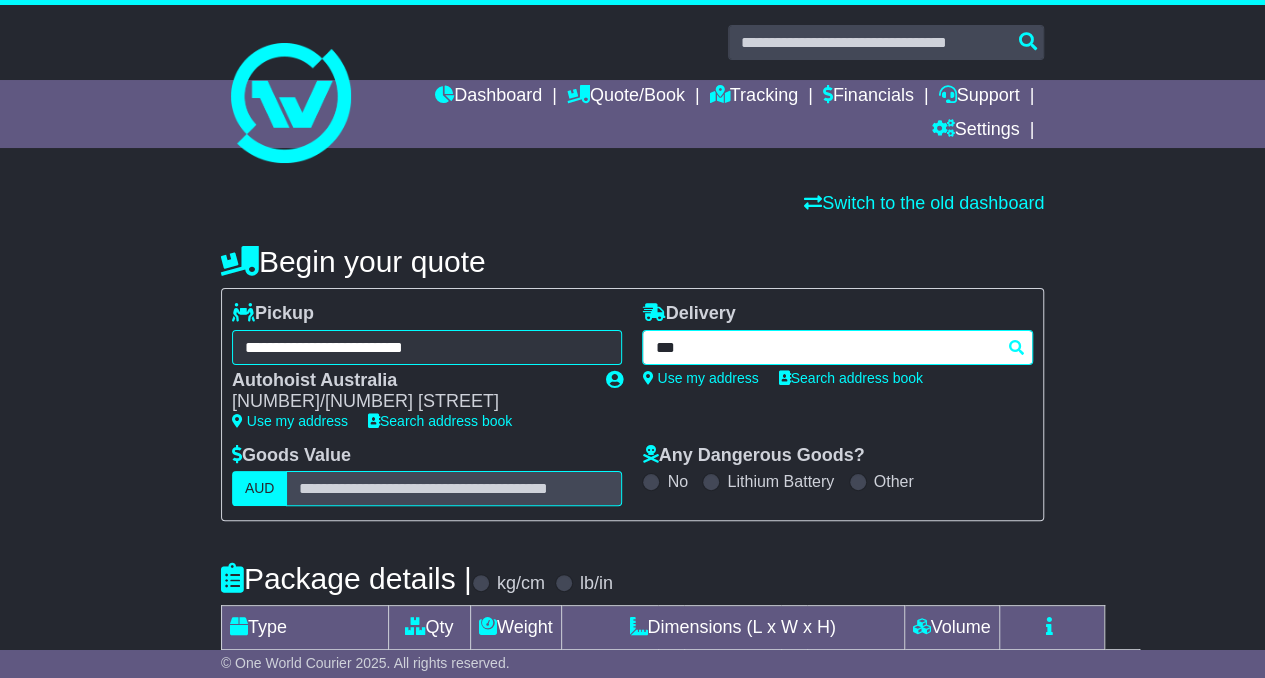 type on "****" 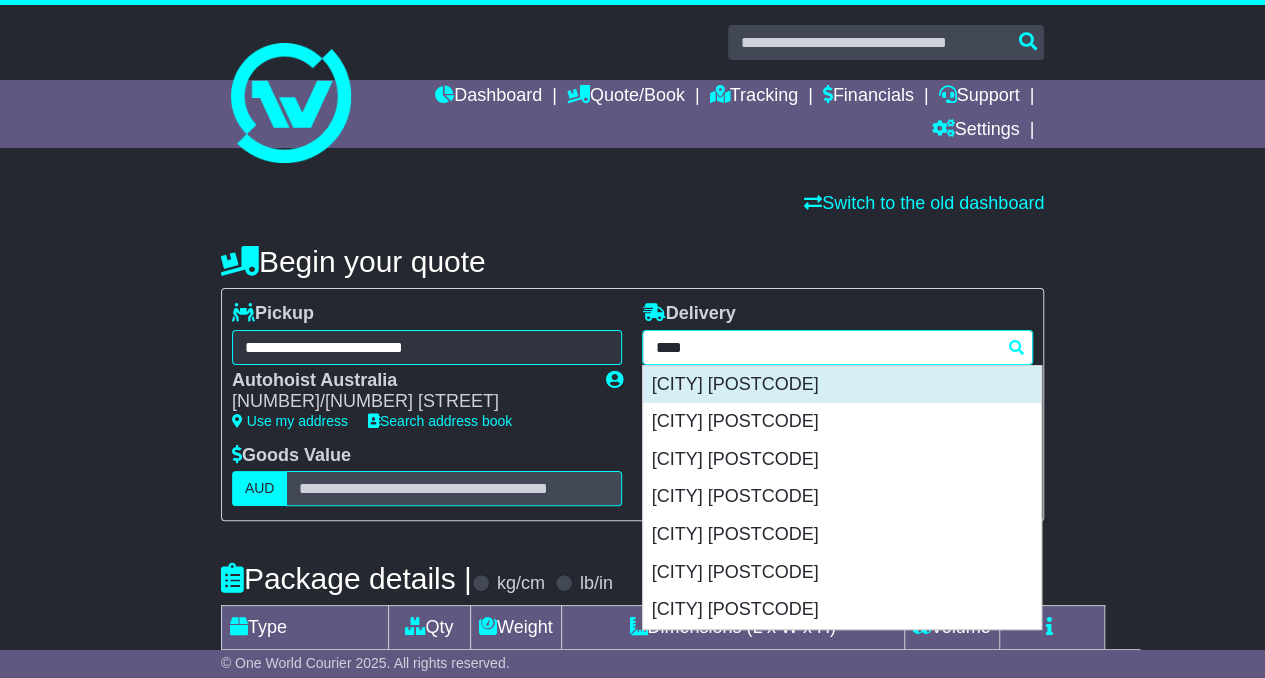 click on "FLAGSTONE 4280" at bounding box center (842, 385) 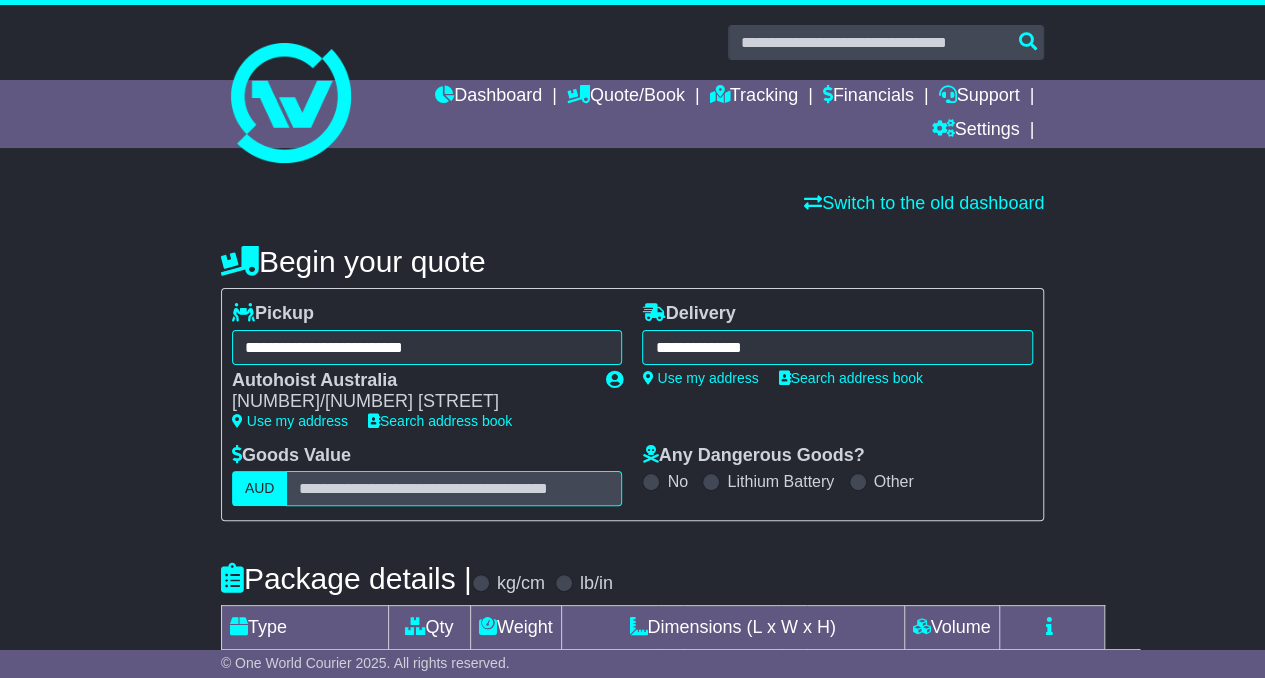 type on "**********" 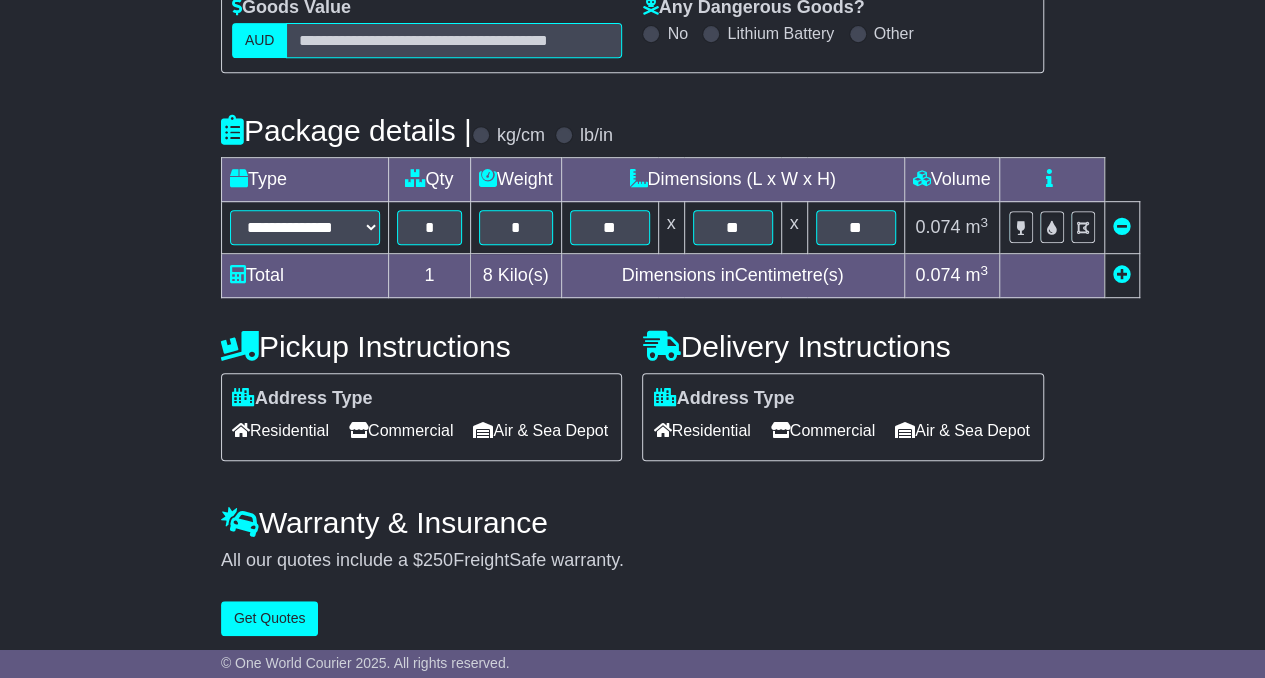 scroll, scrollTop: 485, scrollLeft: 0, axis: vertical 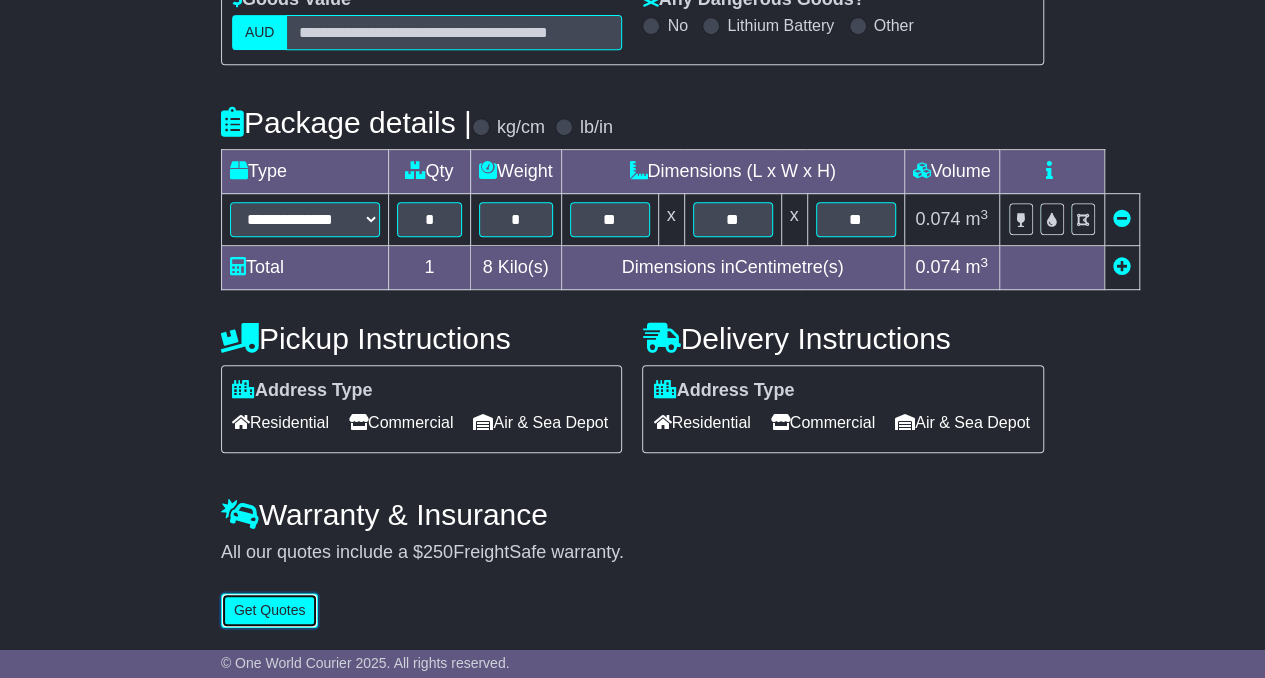 click on "Get Quotes" at bounding box center (270, 610) 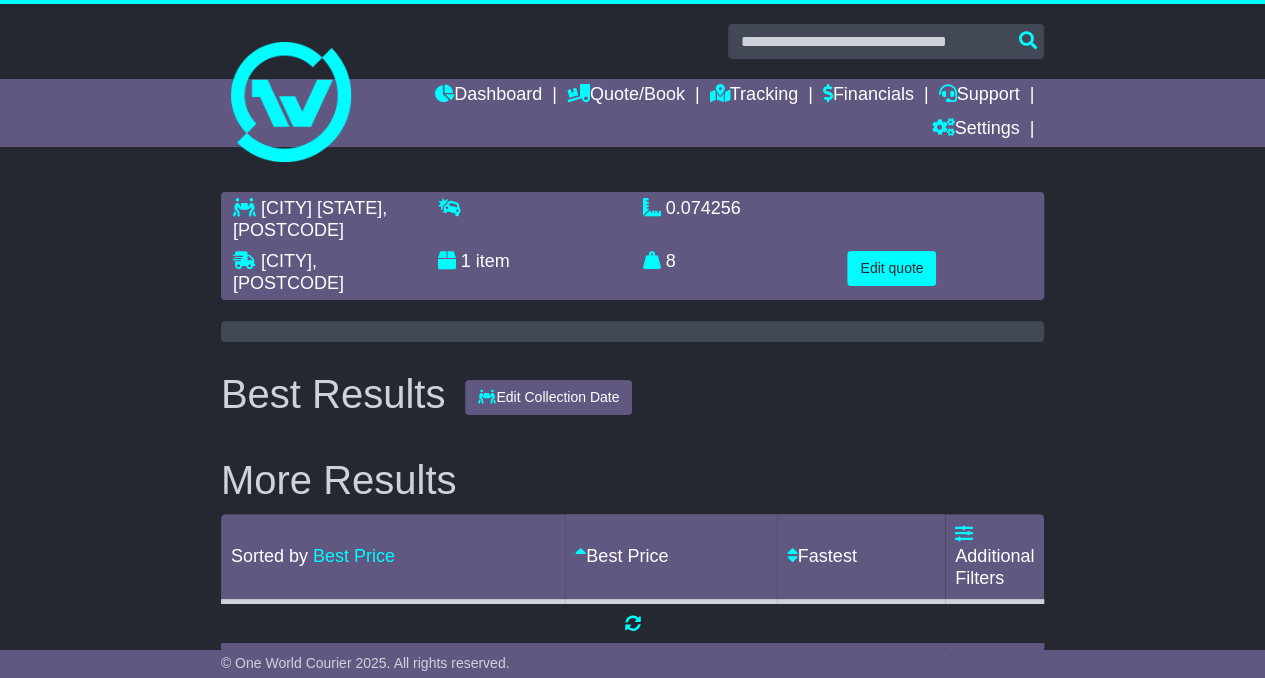 scroll, scrollTop: 0, scrollLeft: 0, axis: both 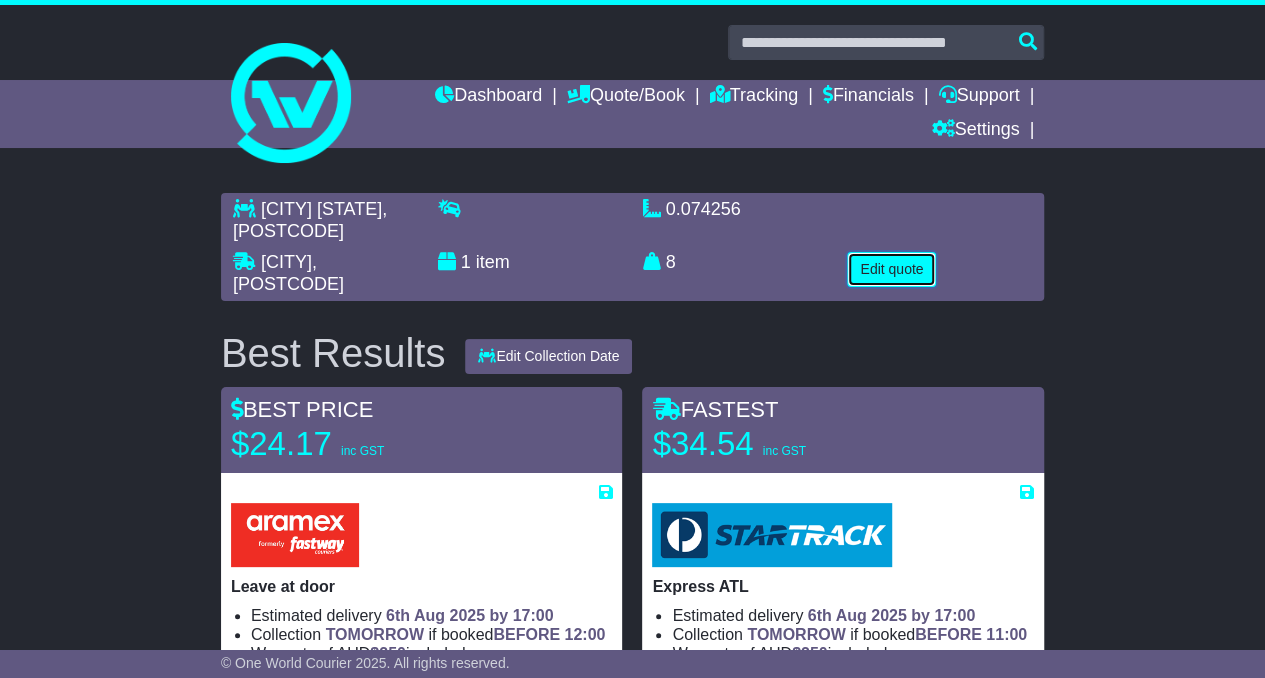 click on "Edit quote" at bounding box center (891, 269) 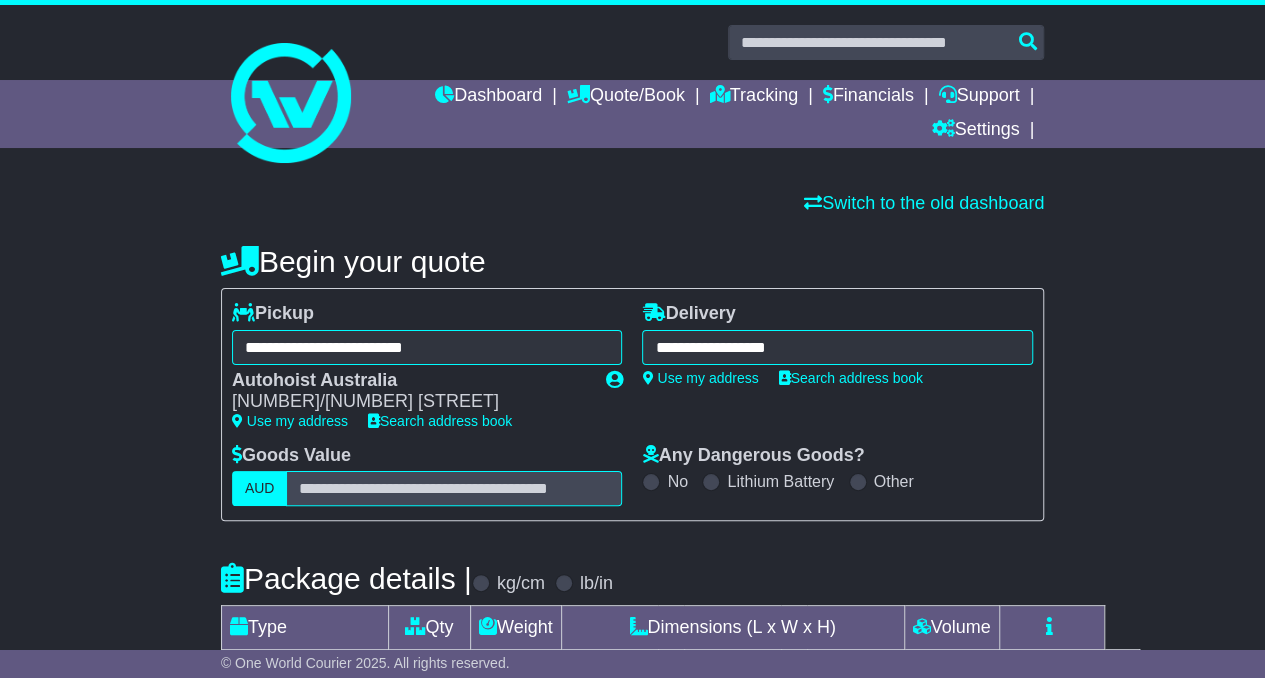 click on "**********" at bounding box center (837, 347) 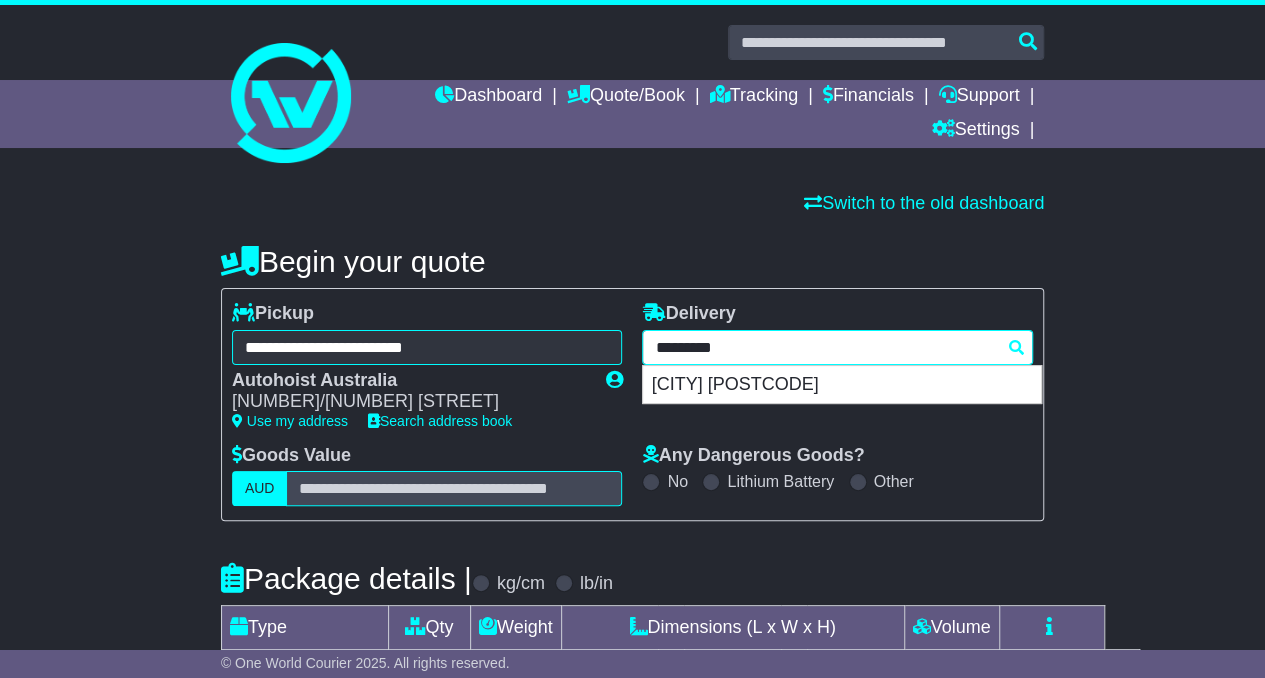 type on "*********" 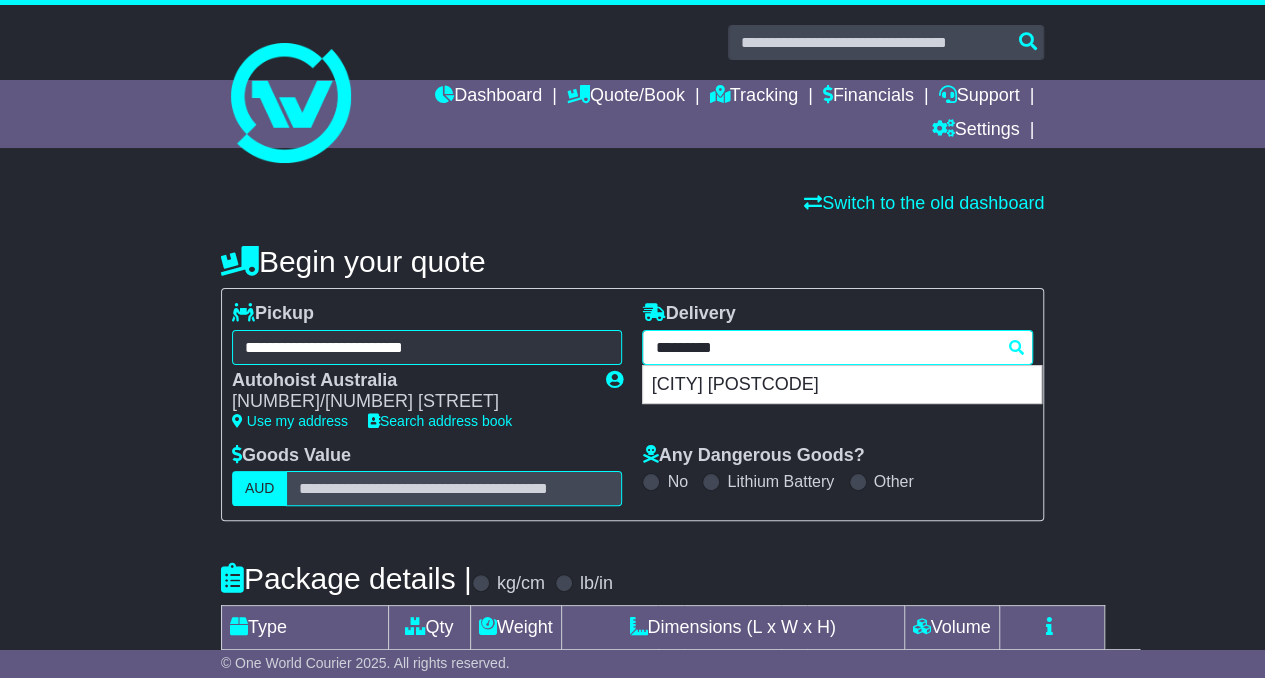 type on "********" 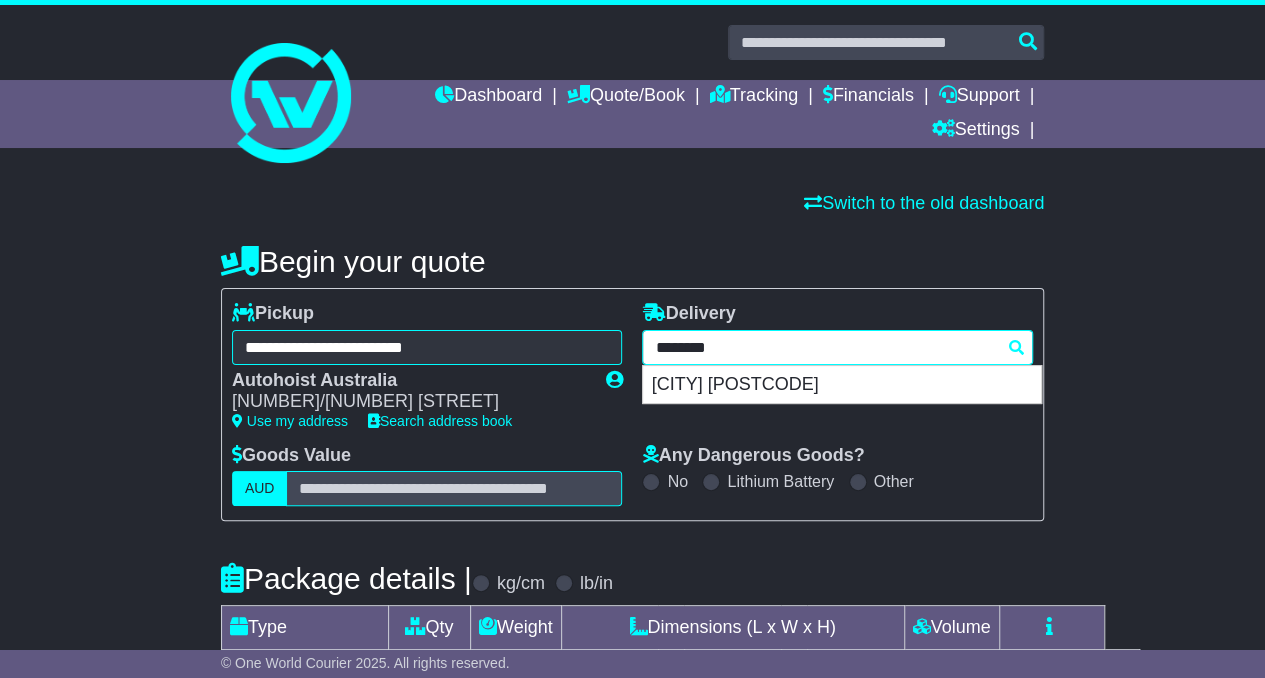 type 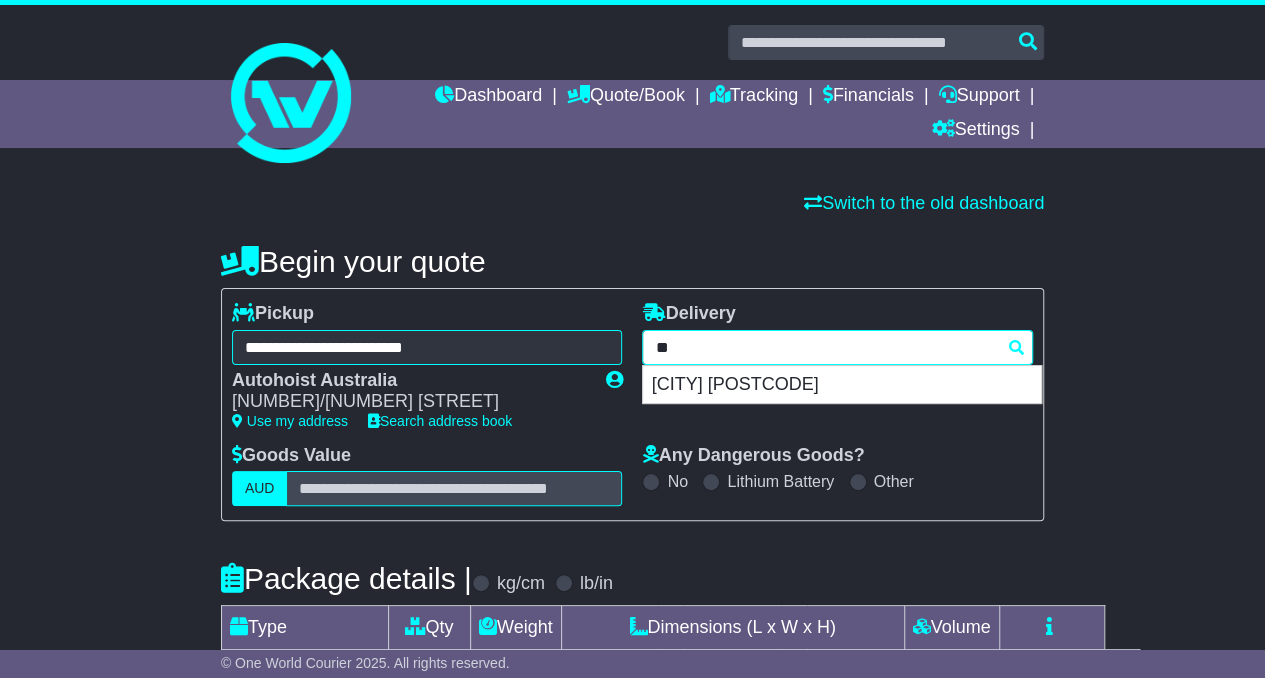 type on "*" 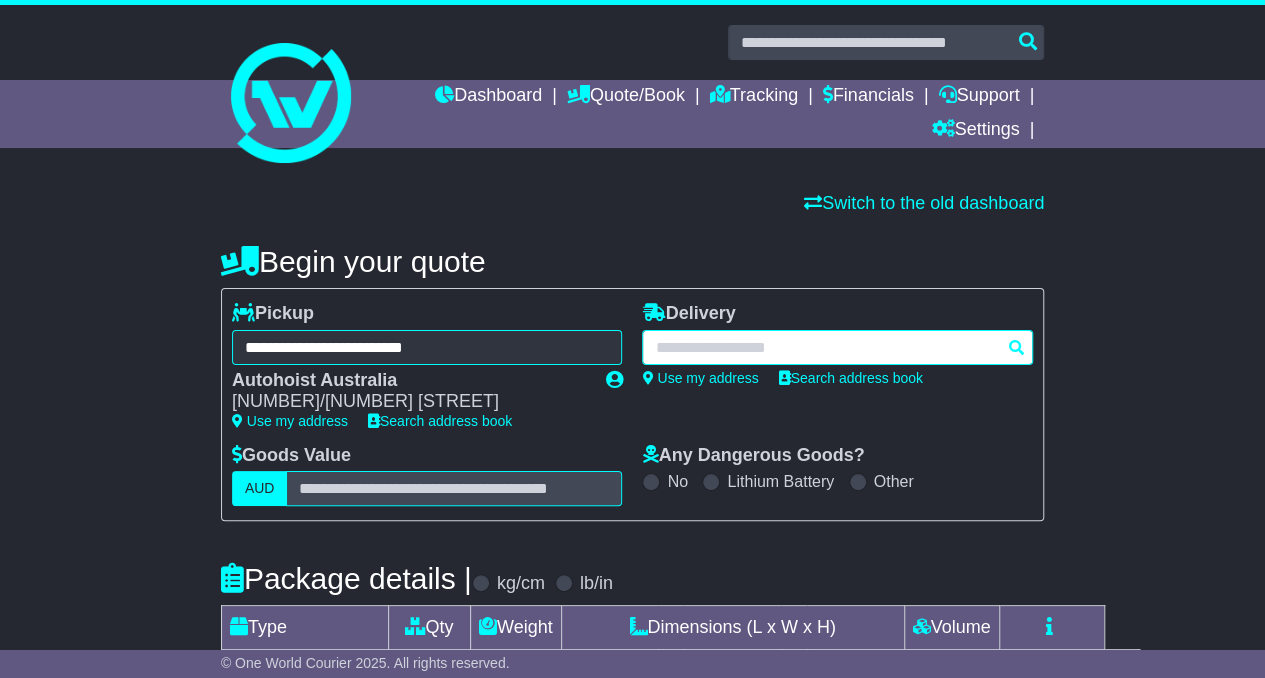 paste on "**********" 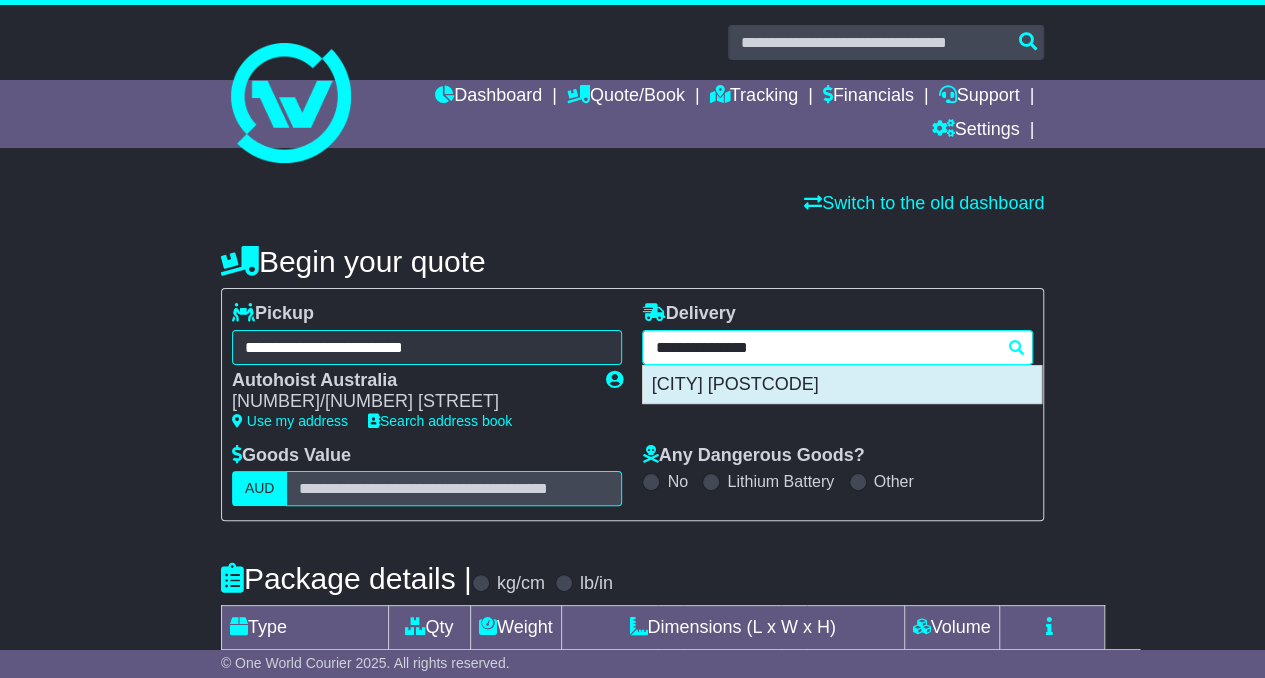 click on "CARINGBAH SOUTH 2229" at bounding box center (842, 385) 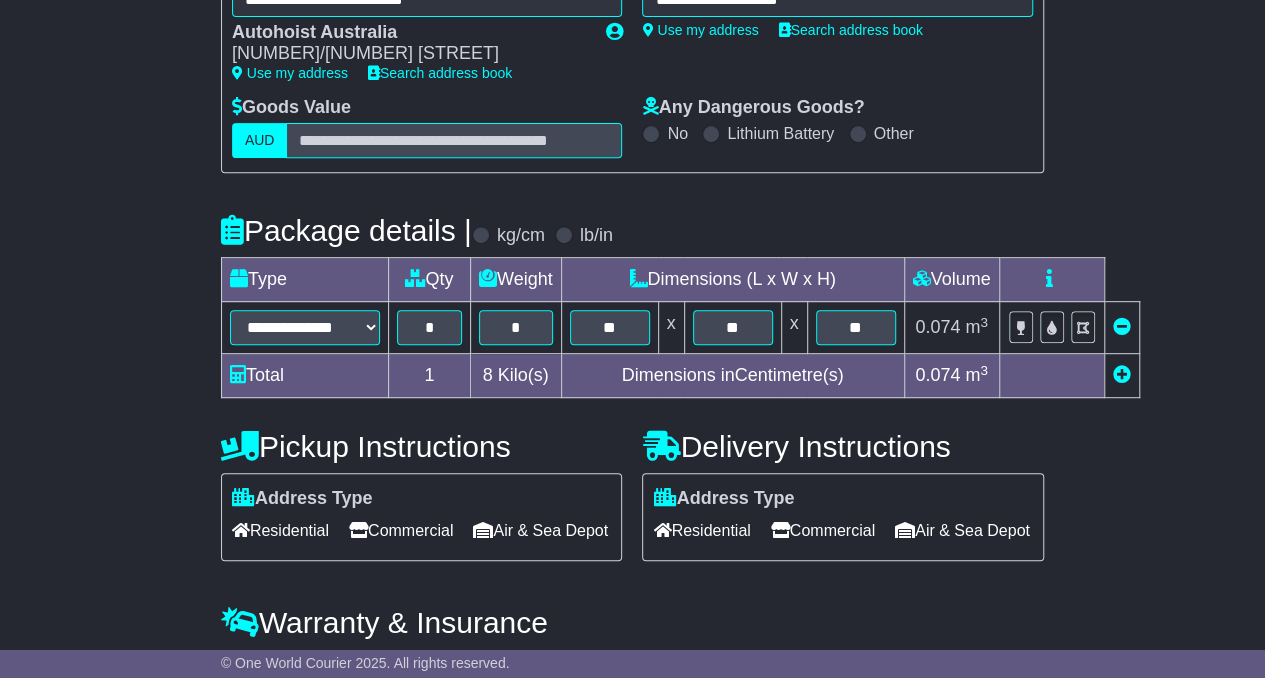 type on "**********" 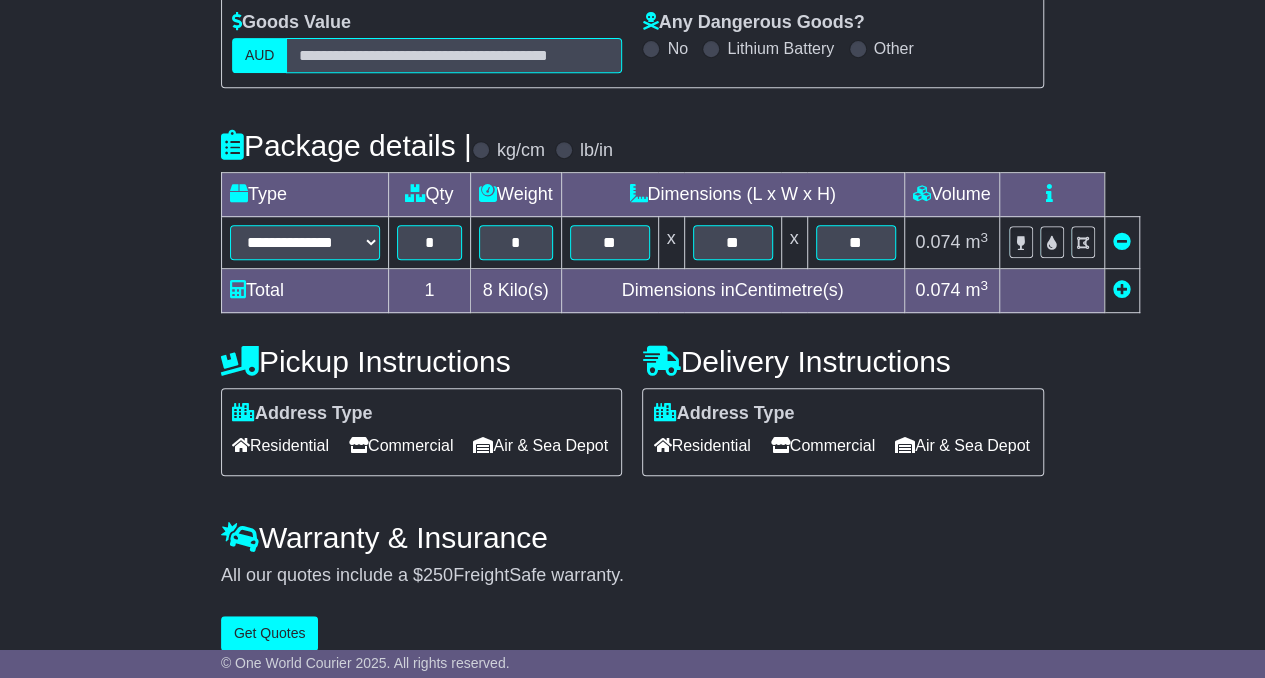 scroll, scrollTop: 485, scrollLeft: 0, axis: vertical 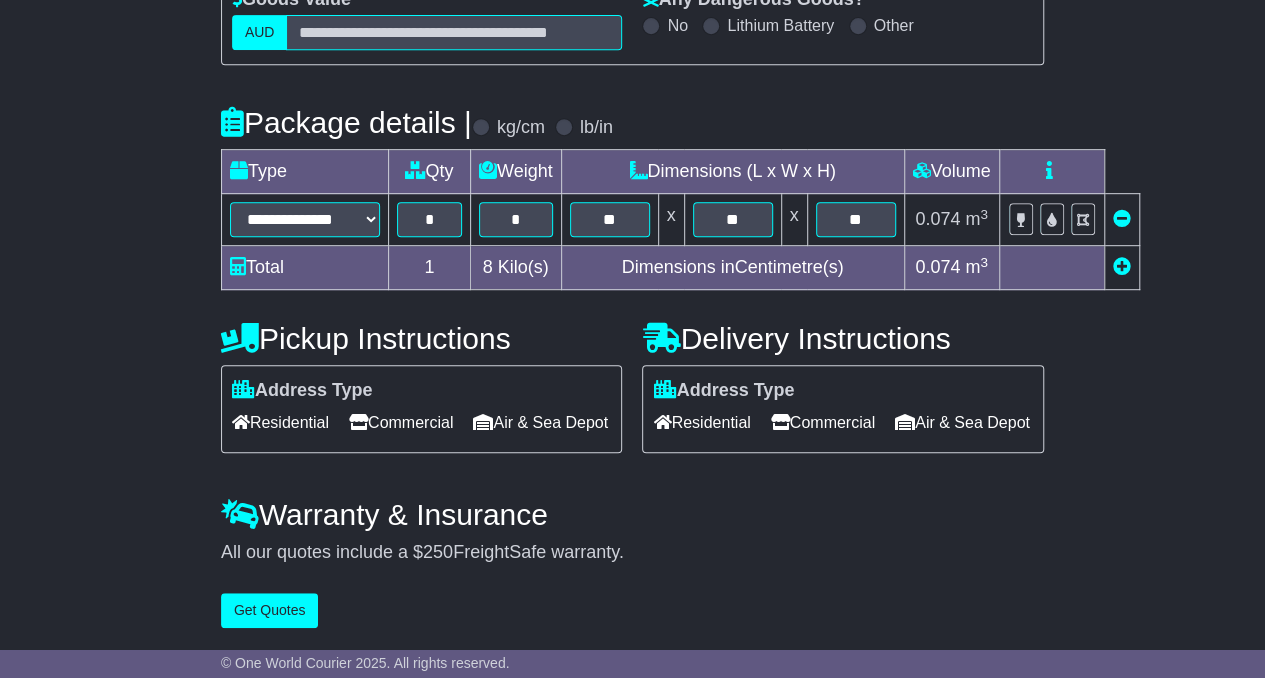 click on "**********" at bounding box center (632, 204) 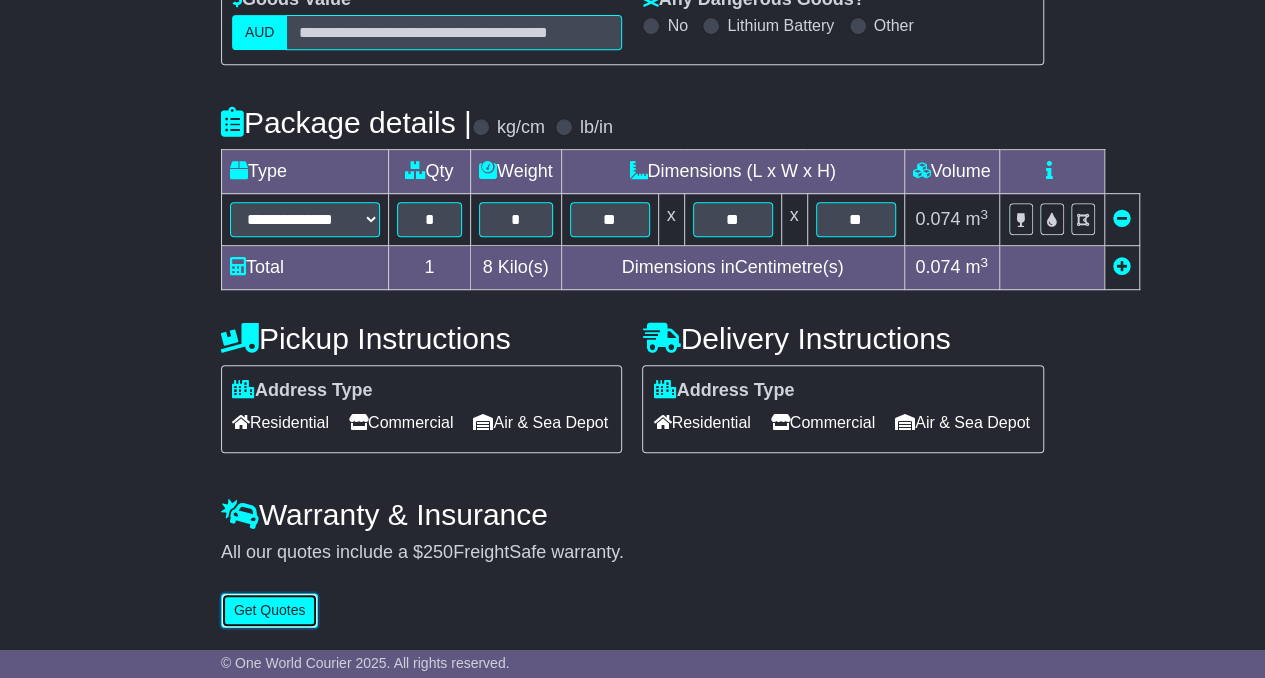 click on "Get Quotes" at bounding box center [270, 610] 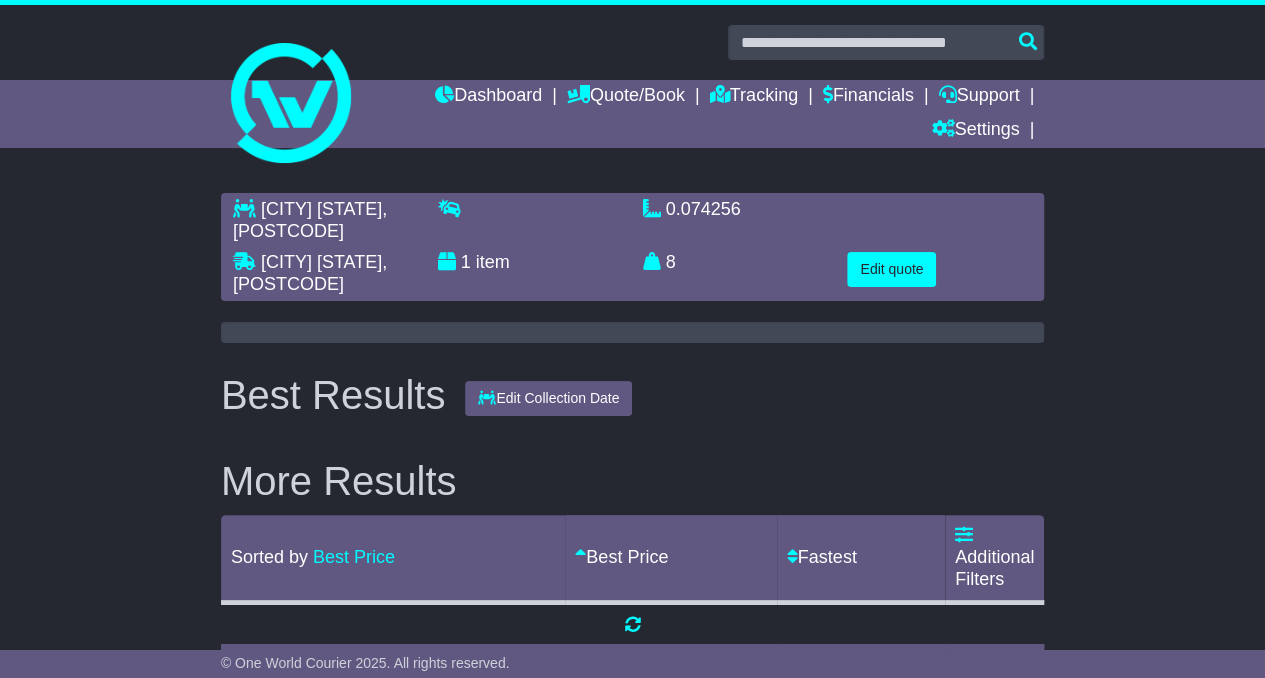 scroll, scrollTop: 0, scrollLeft: 0, axis: both 